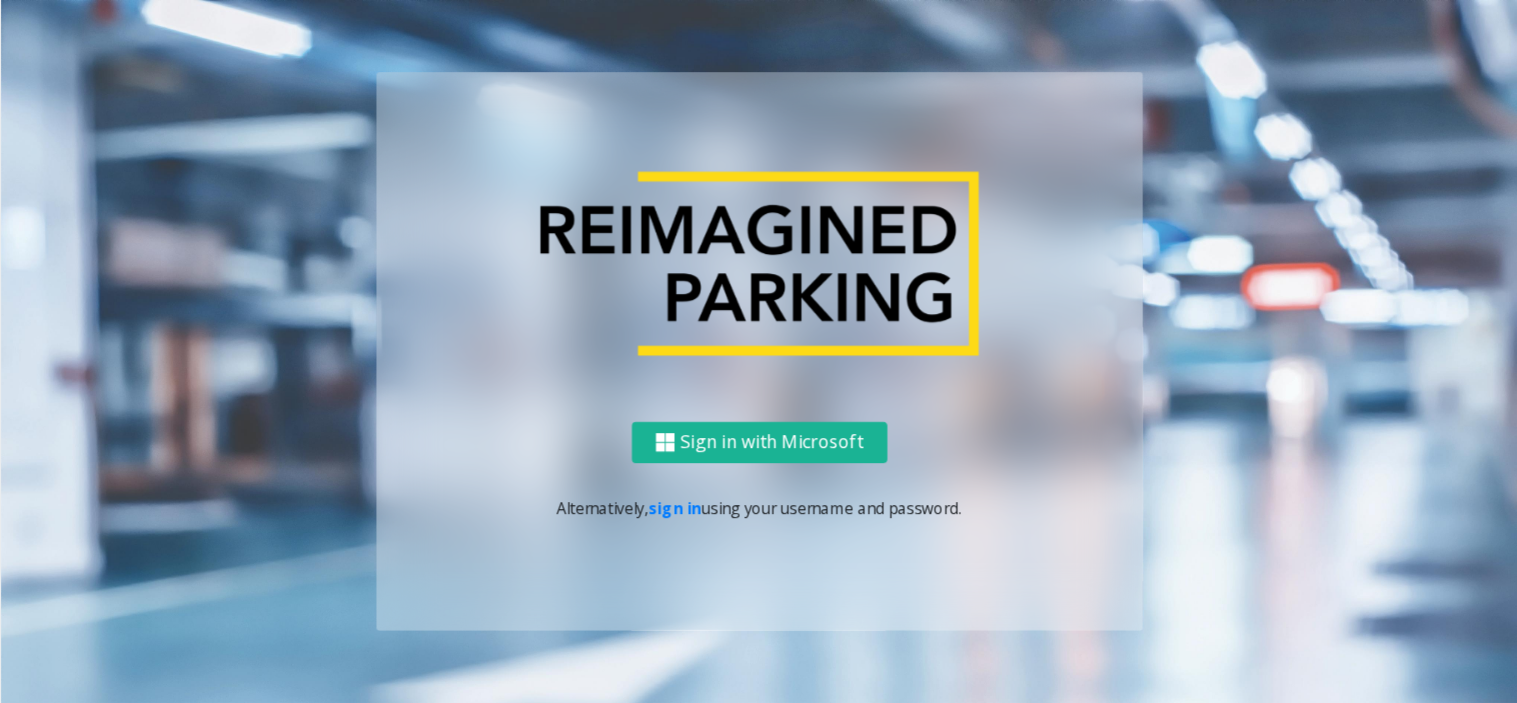 scroll, scrollTop: 0, scrollLeft: 0, axis: both 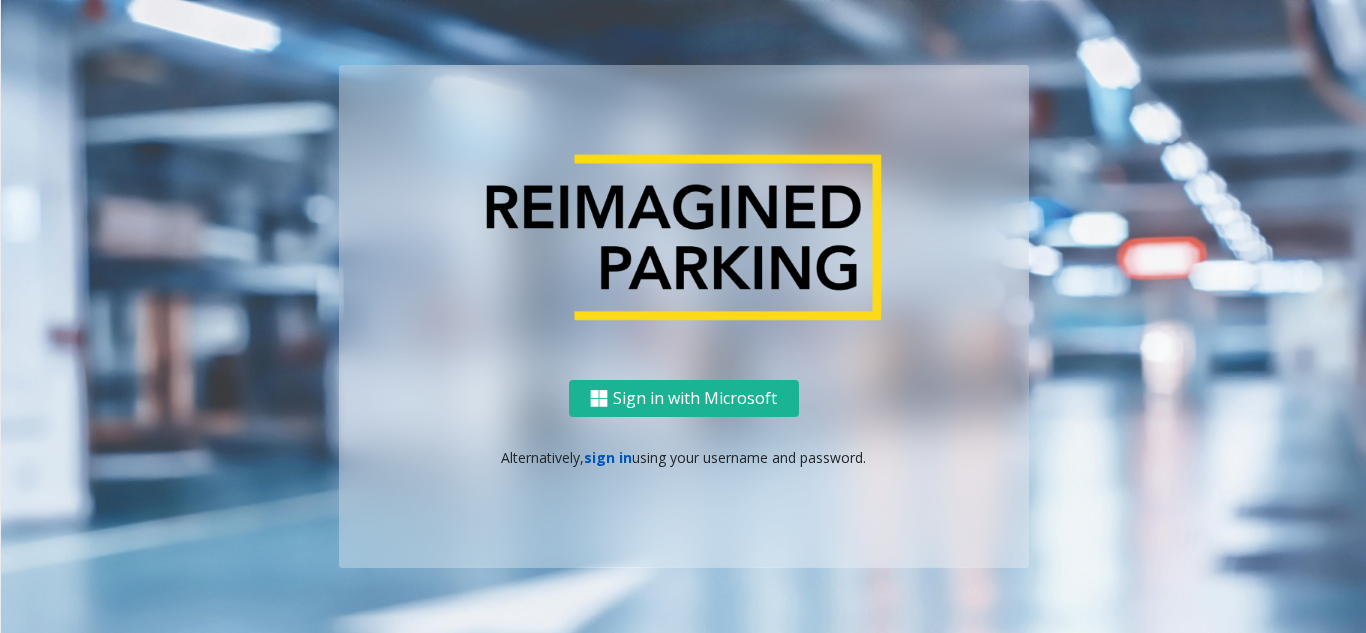 click on "sign in" 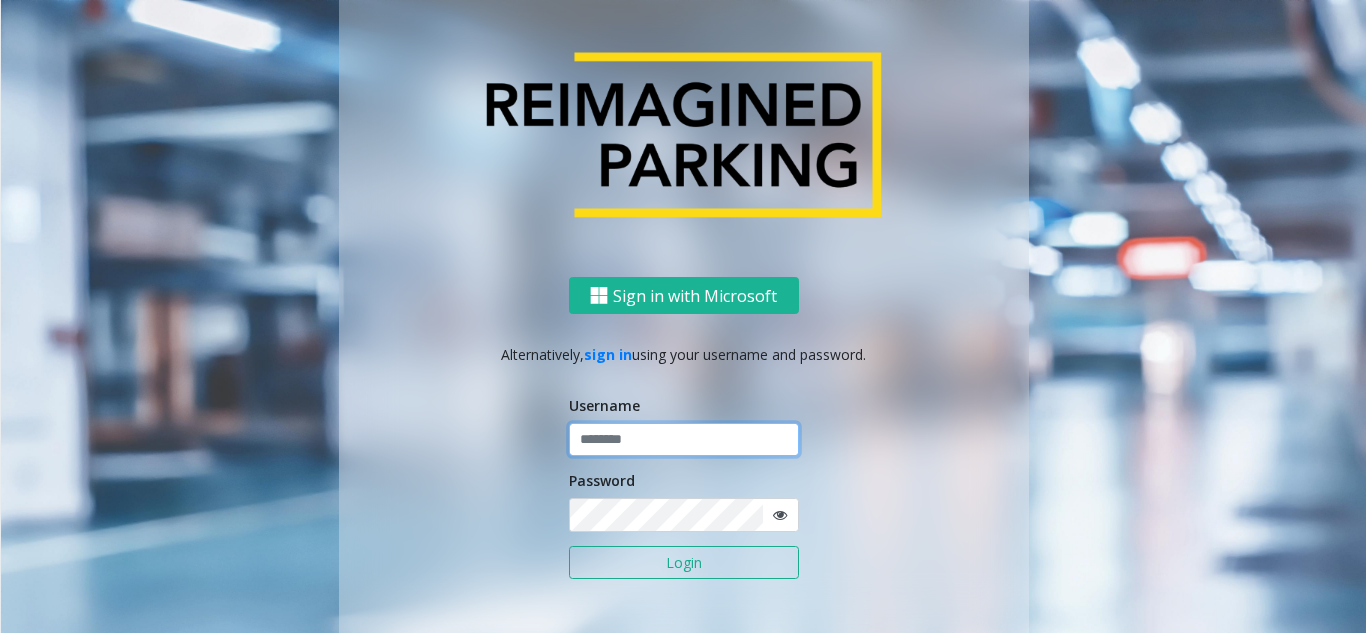 click 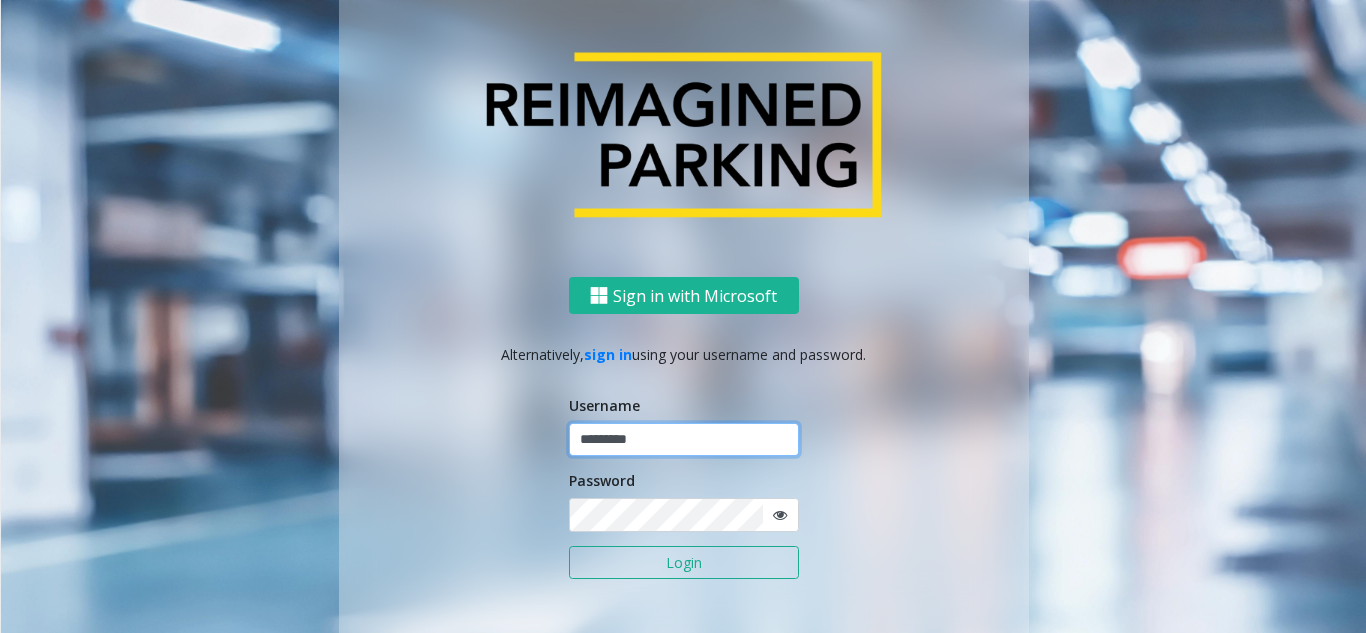 type on "*********" 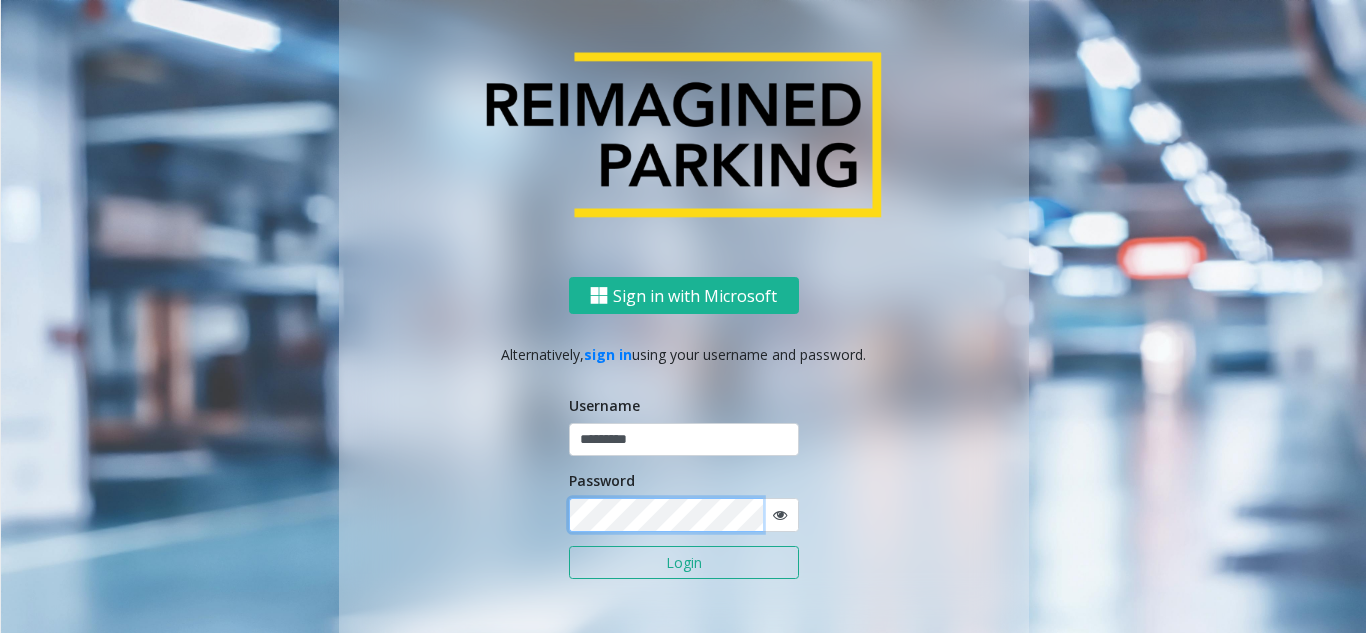 click on "Login" 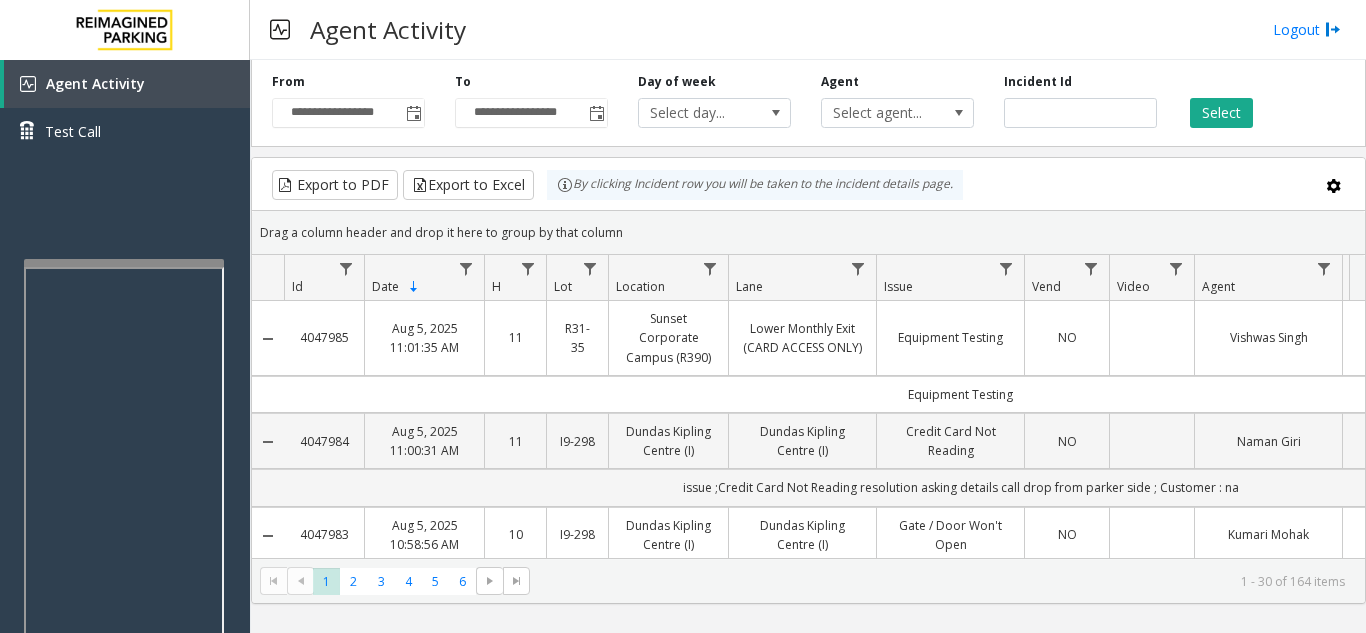 click at bounding box center (124, 263) 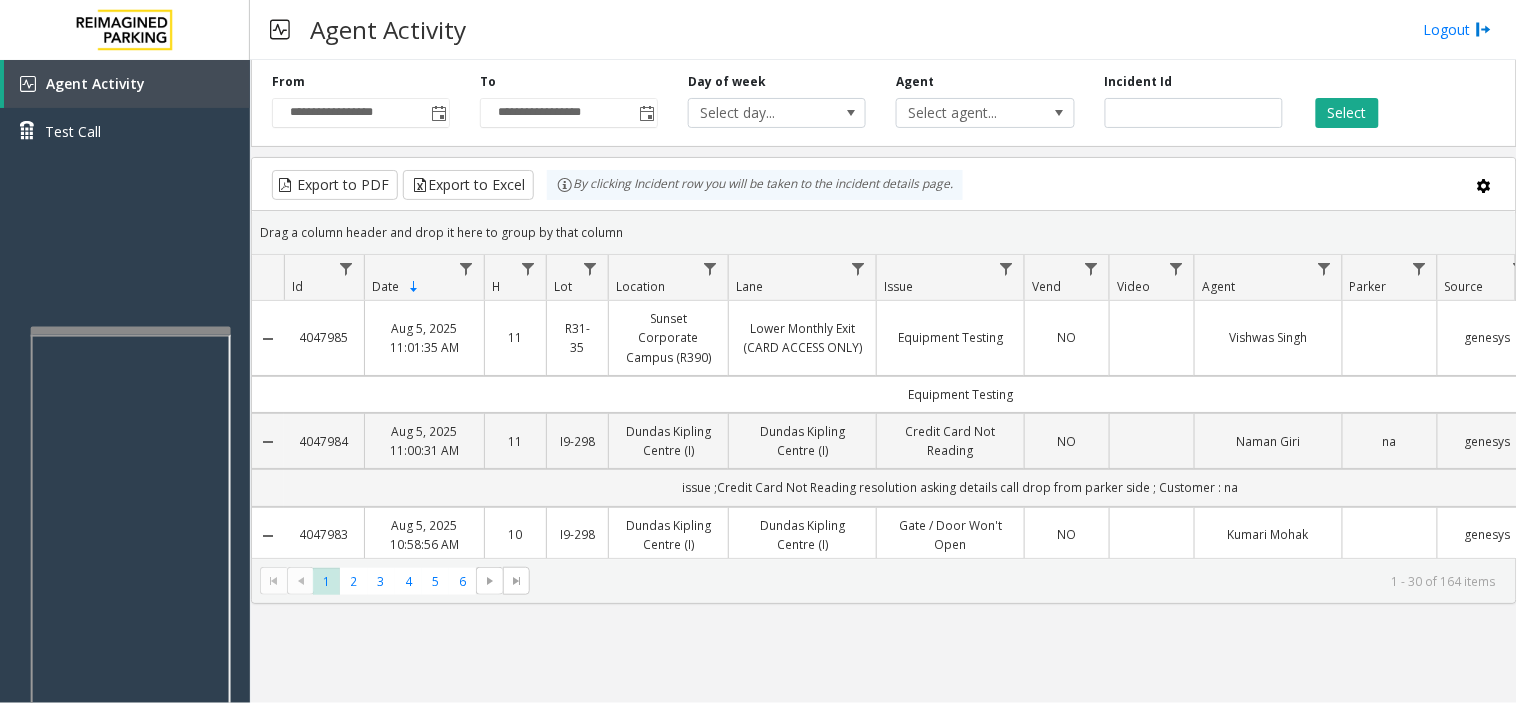 click at bounding box center (131, 331) 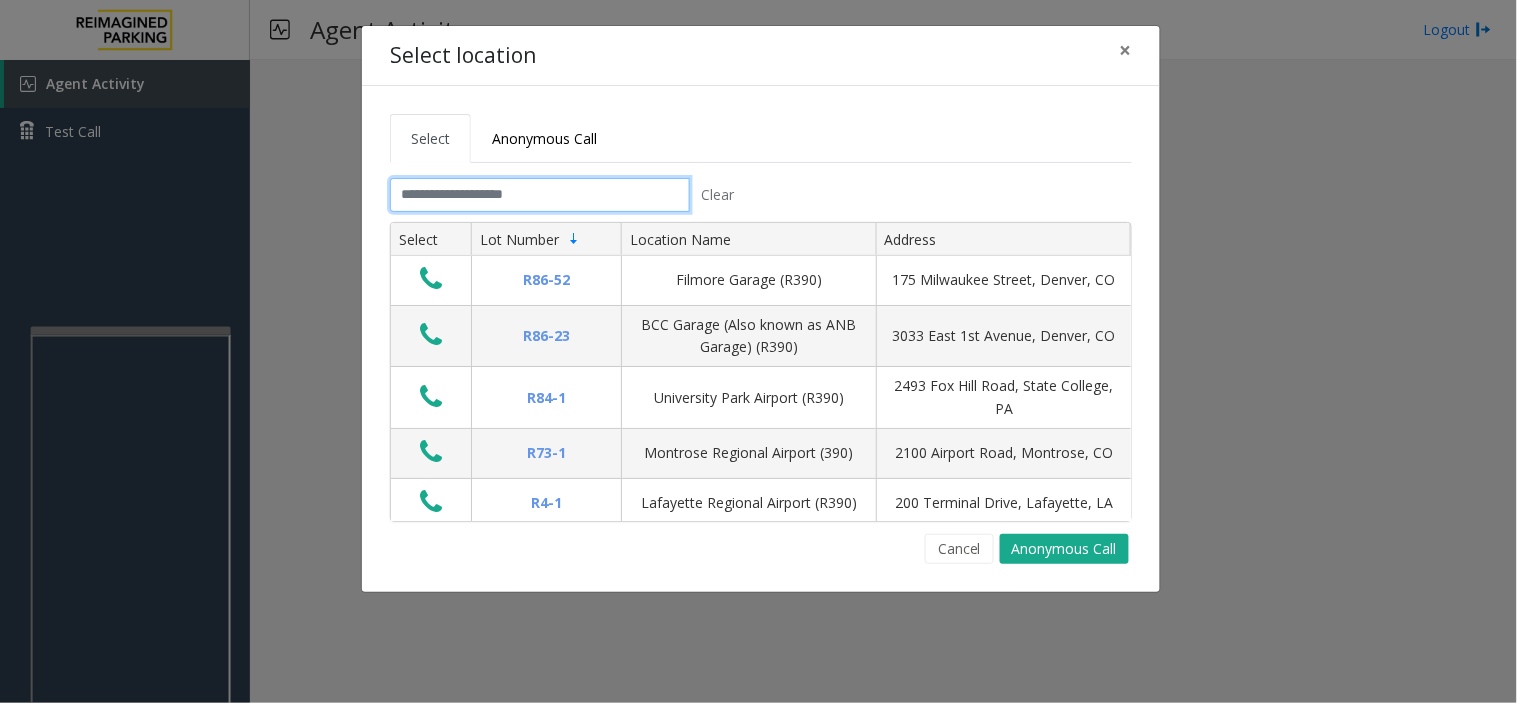 click 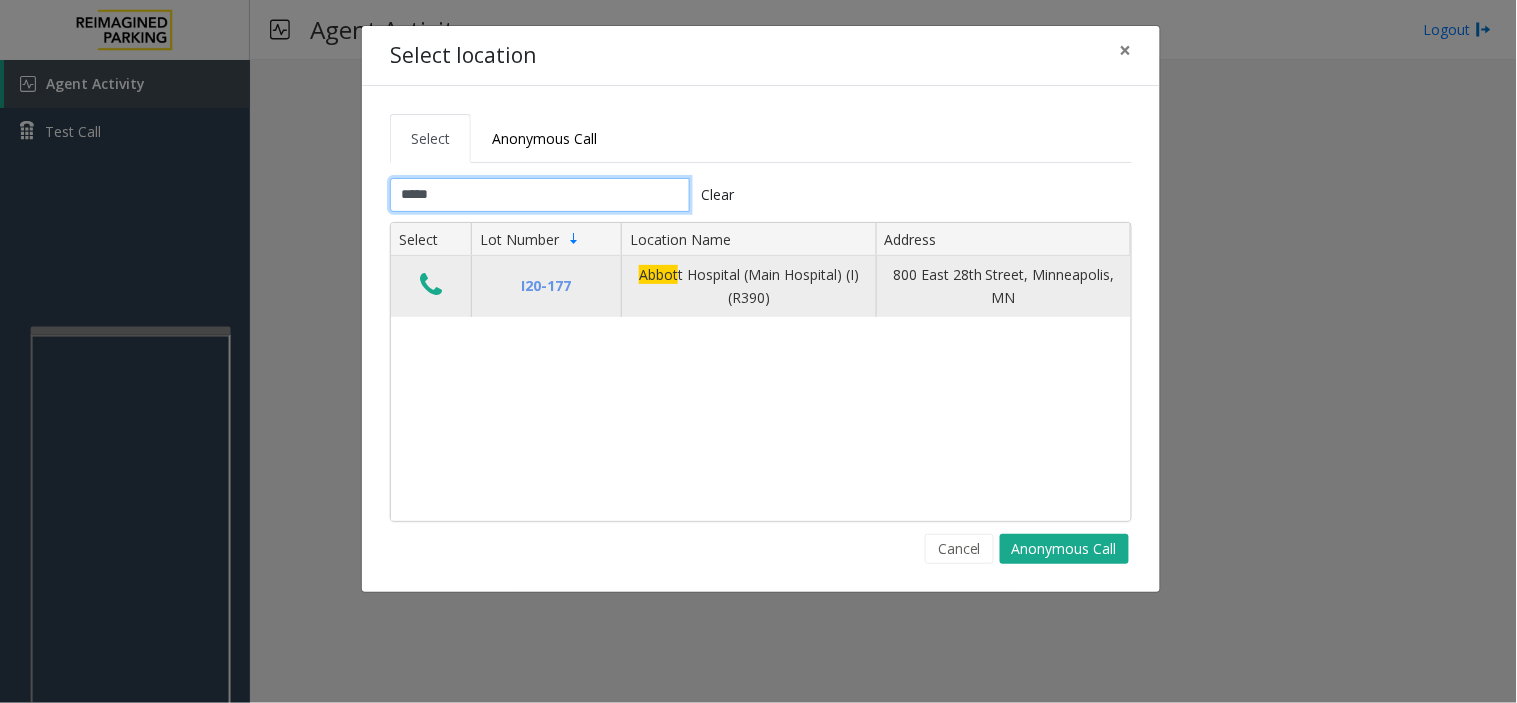 type on "*****" 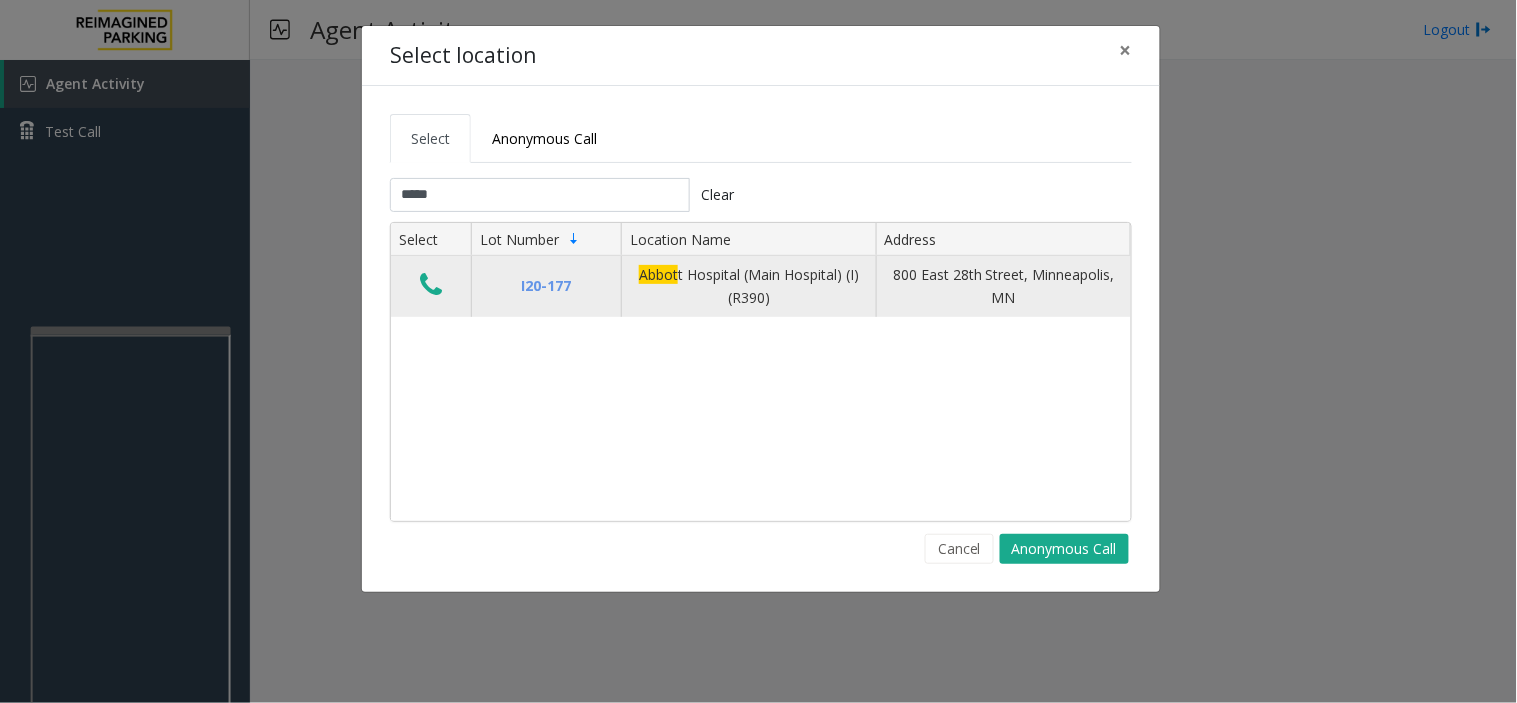 click 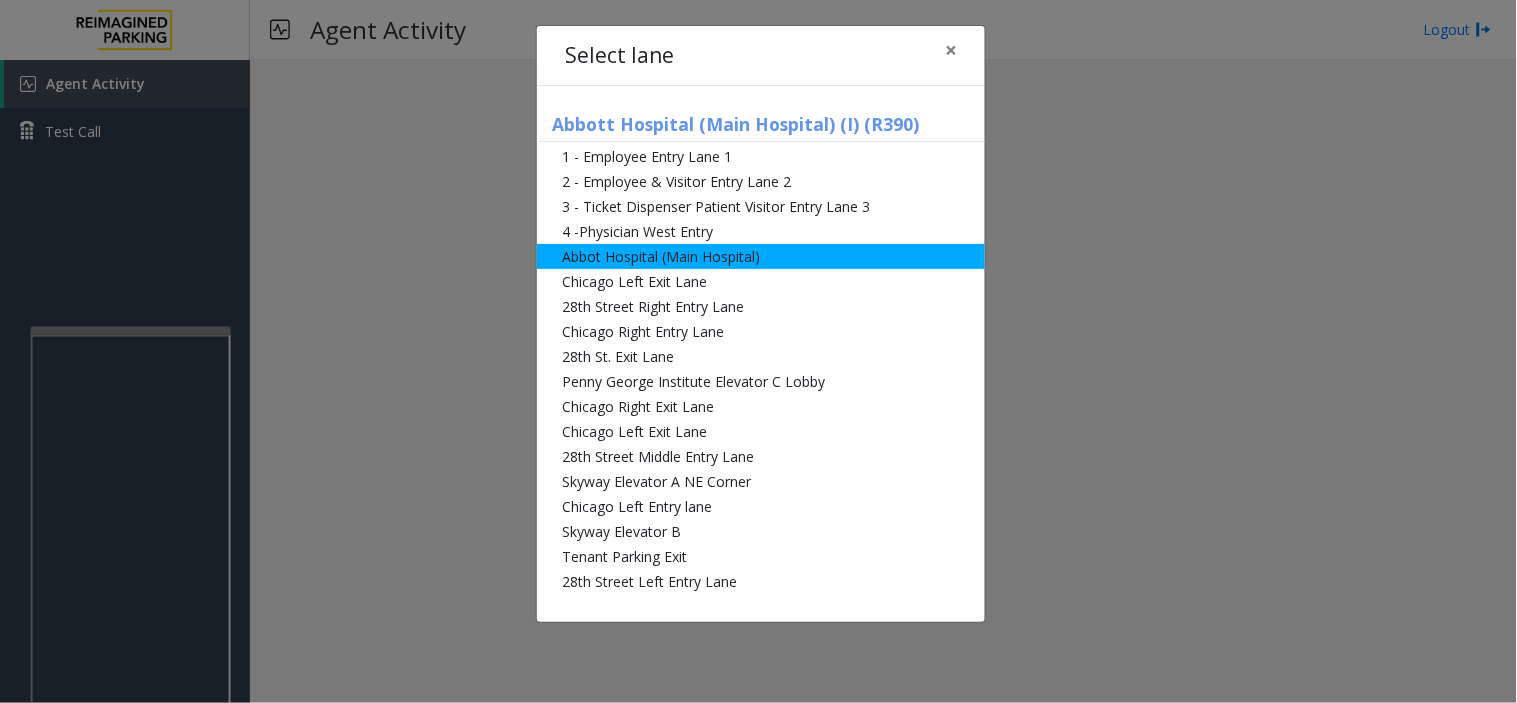 click on "Abbot Hospital (Main Hospital)" 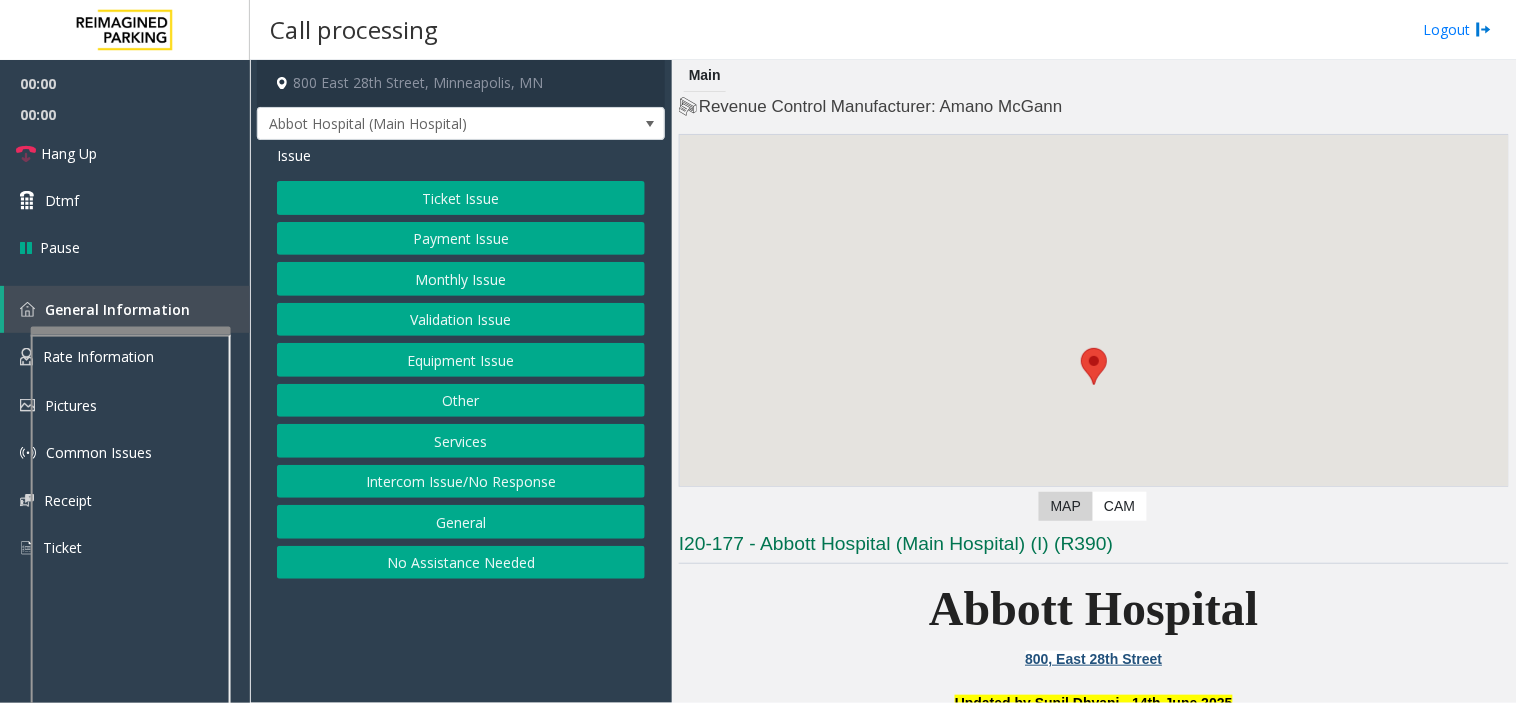 click on "No Assistance Needed" 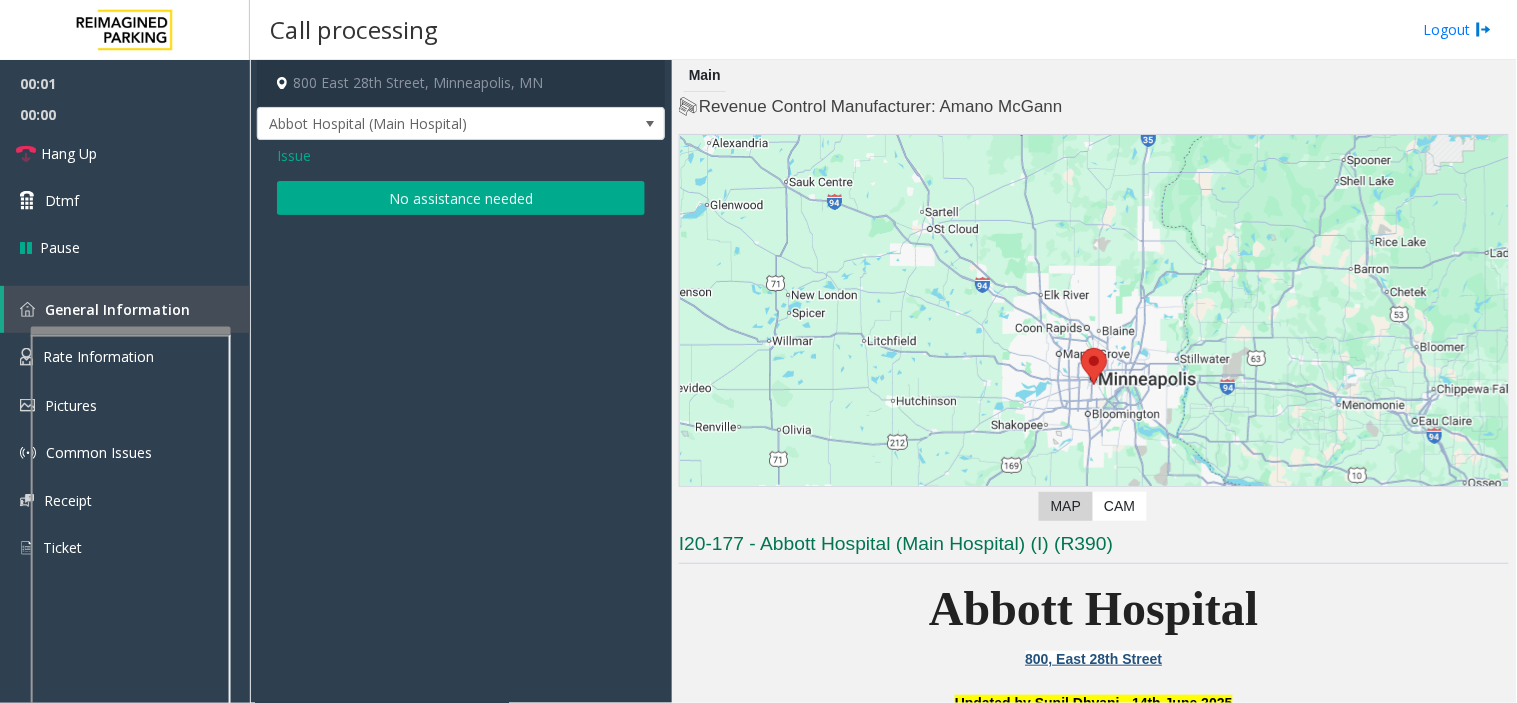 click on "Issue" 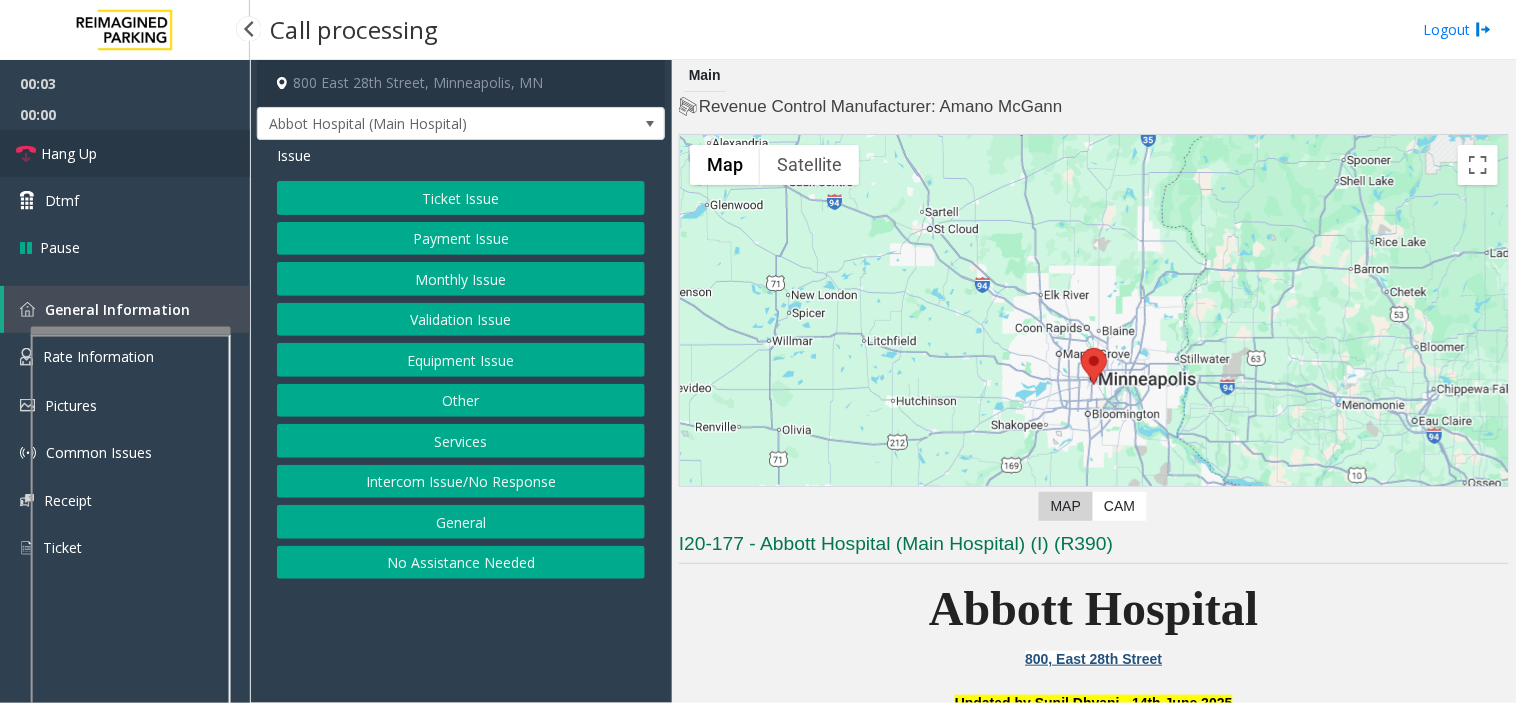 click on "Hang Up" at bounding box center [125, 153] 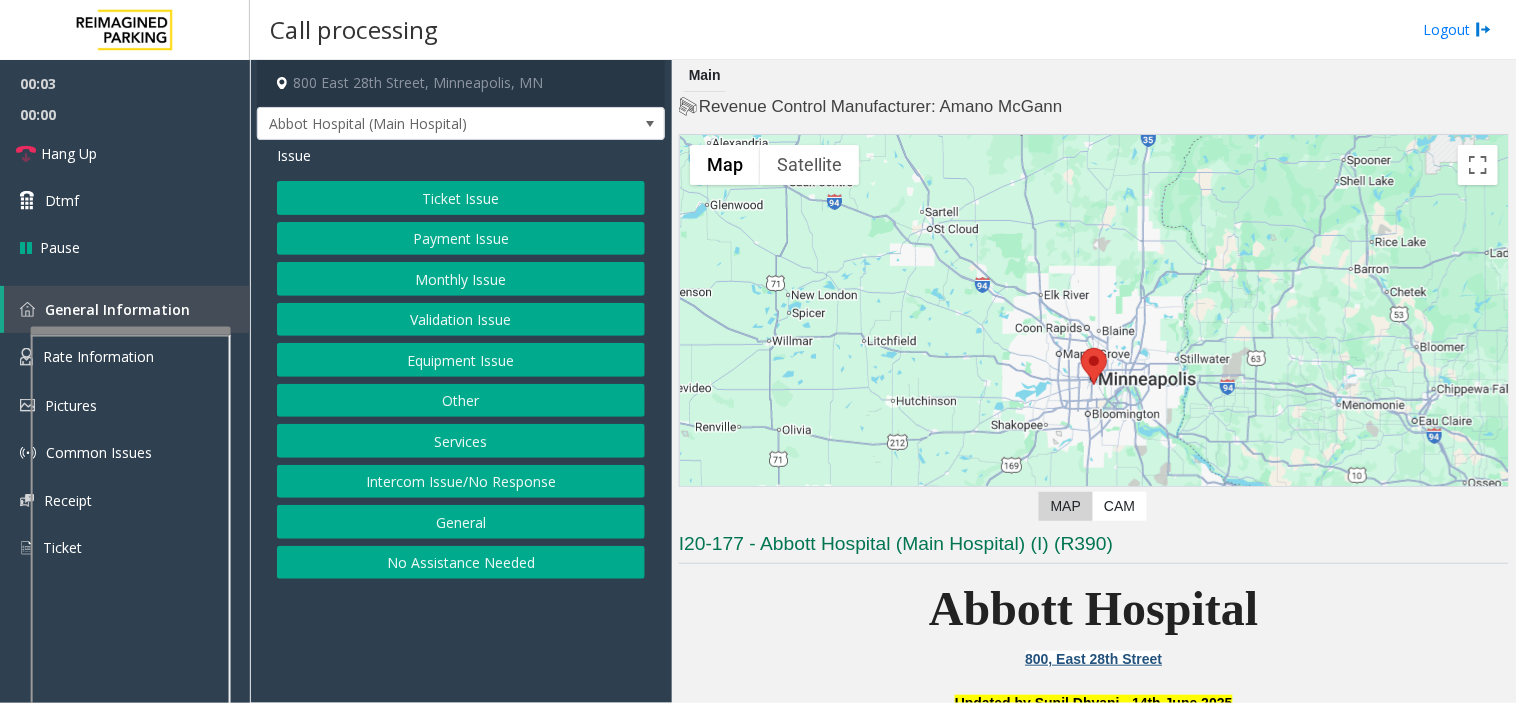 click on "Intercom Issue/No Response" 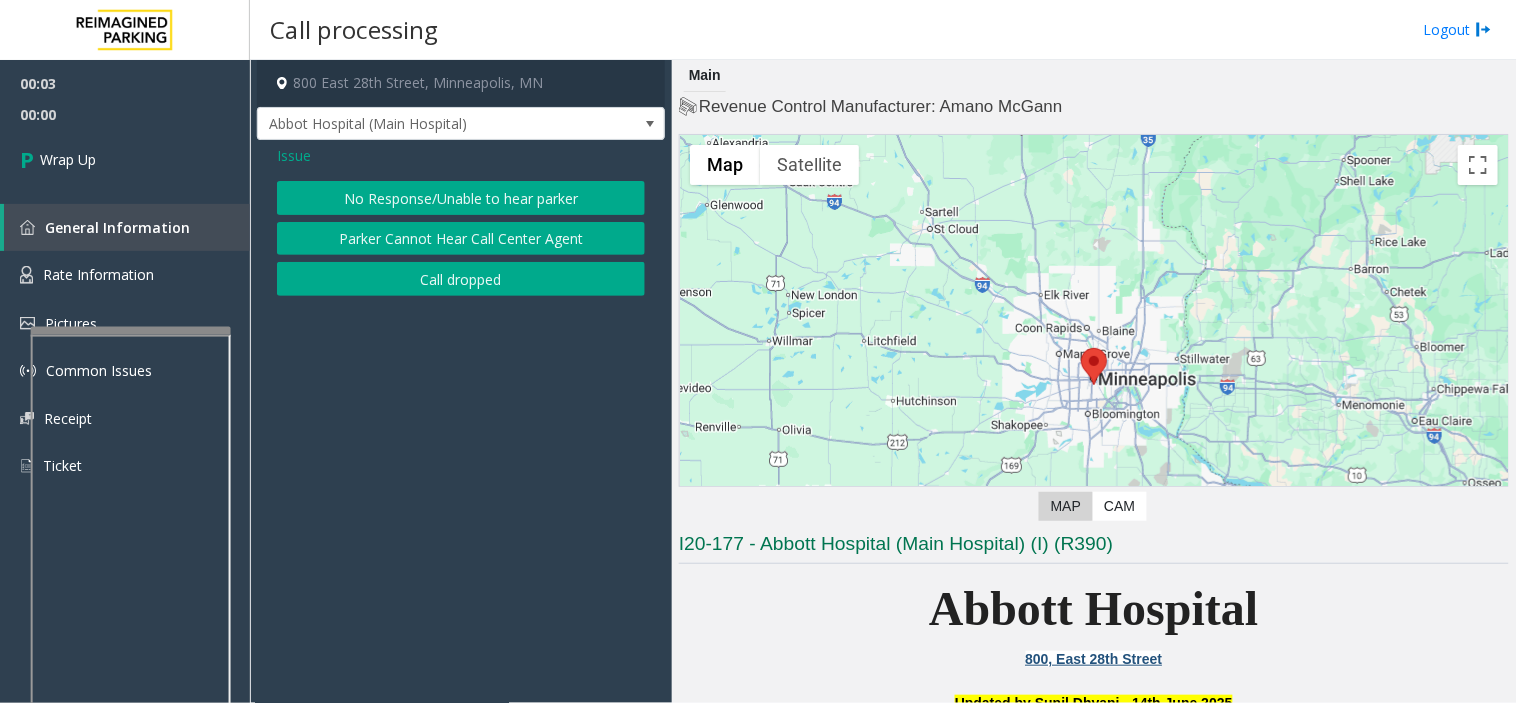 click on "No Response/Unable to hear parker" 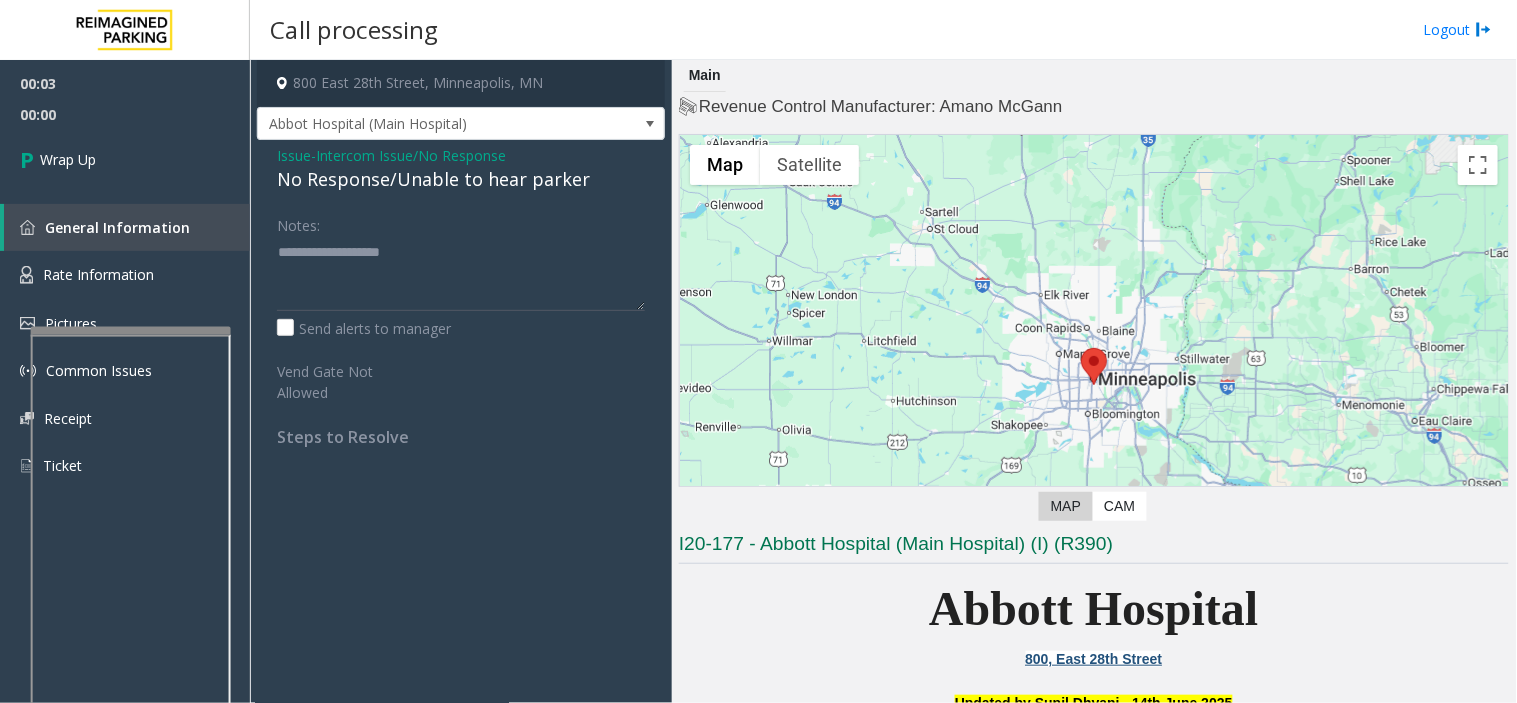 click on "No Response/Unable to hear parker" 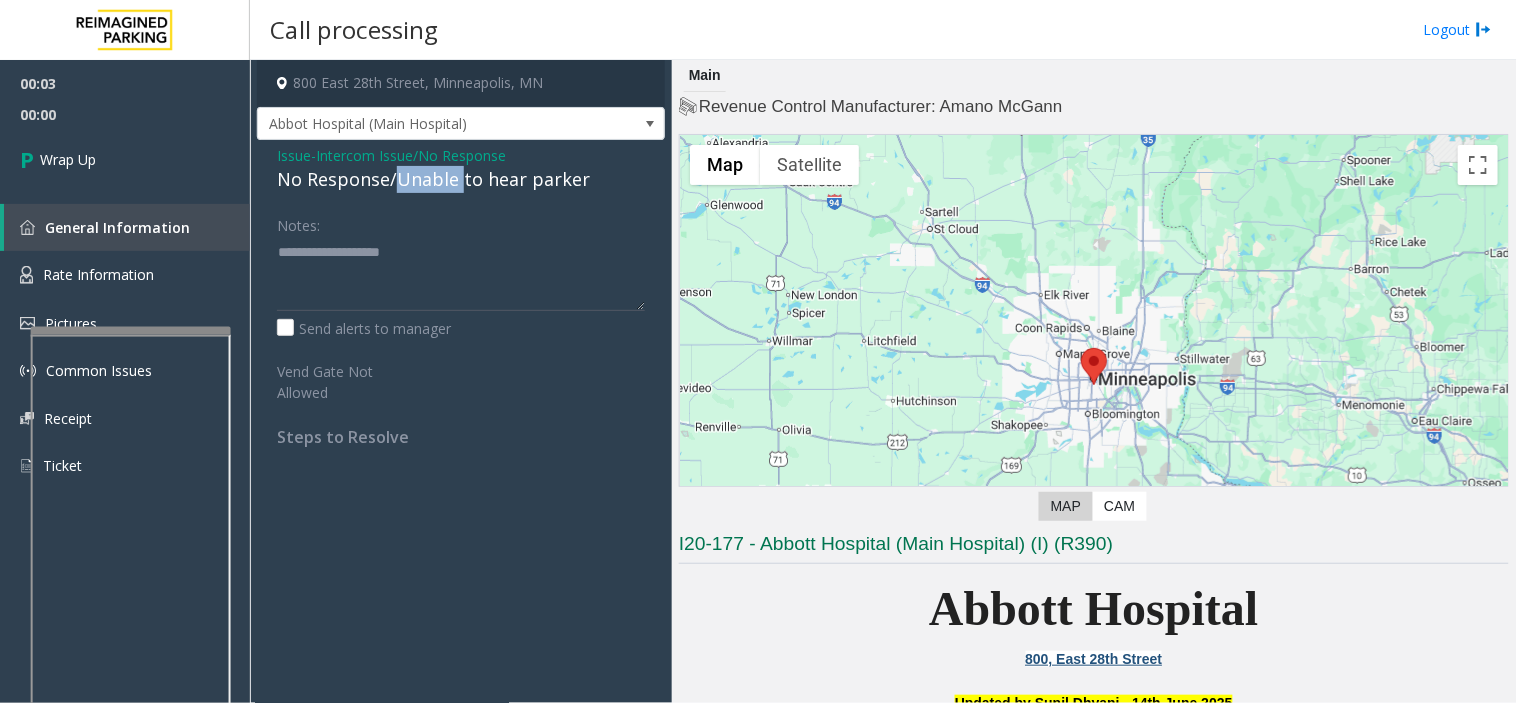 click on "No Response/Unable to hear parker" 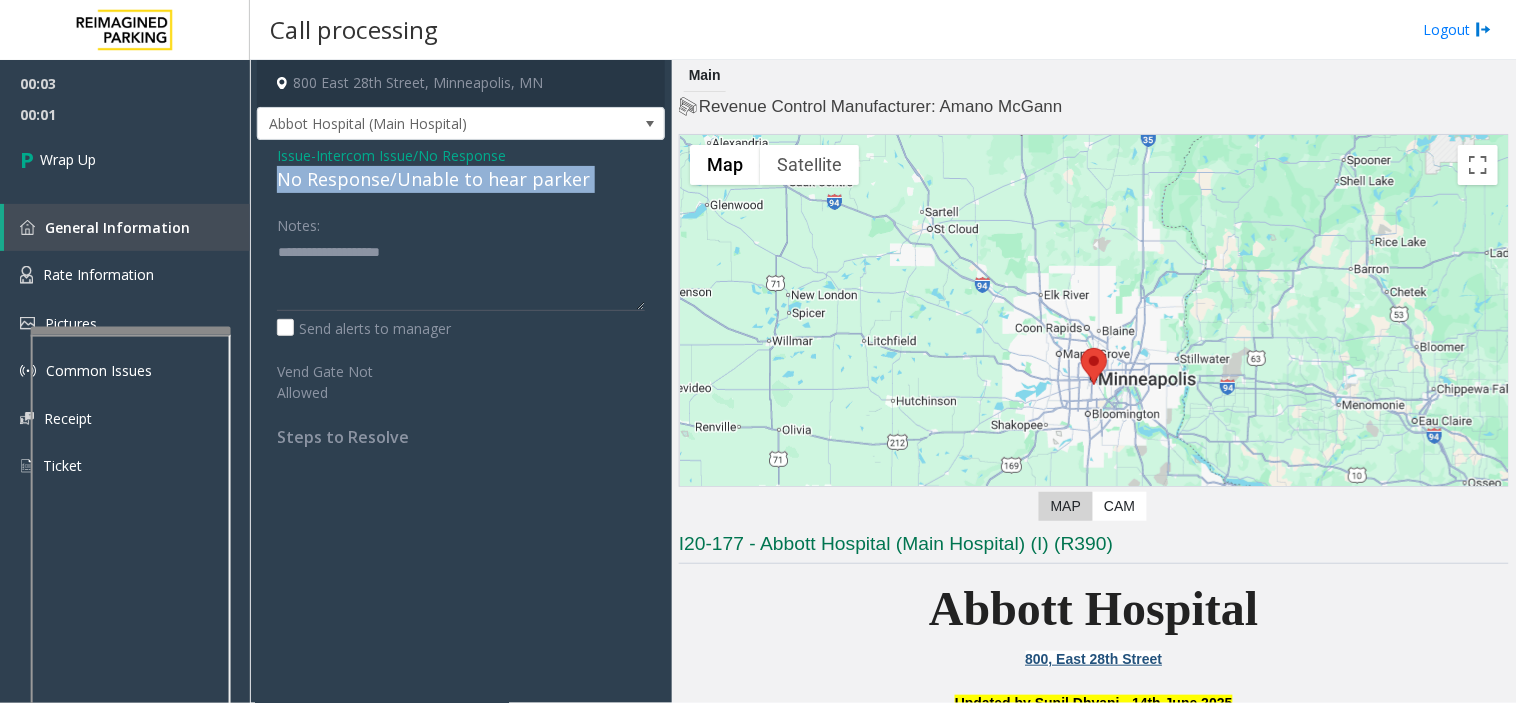 click on "No Response/Unable to hear parker" 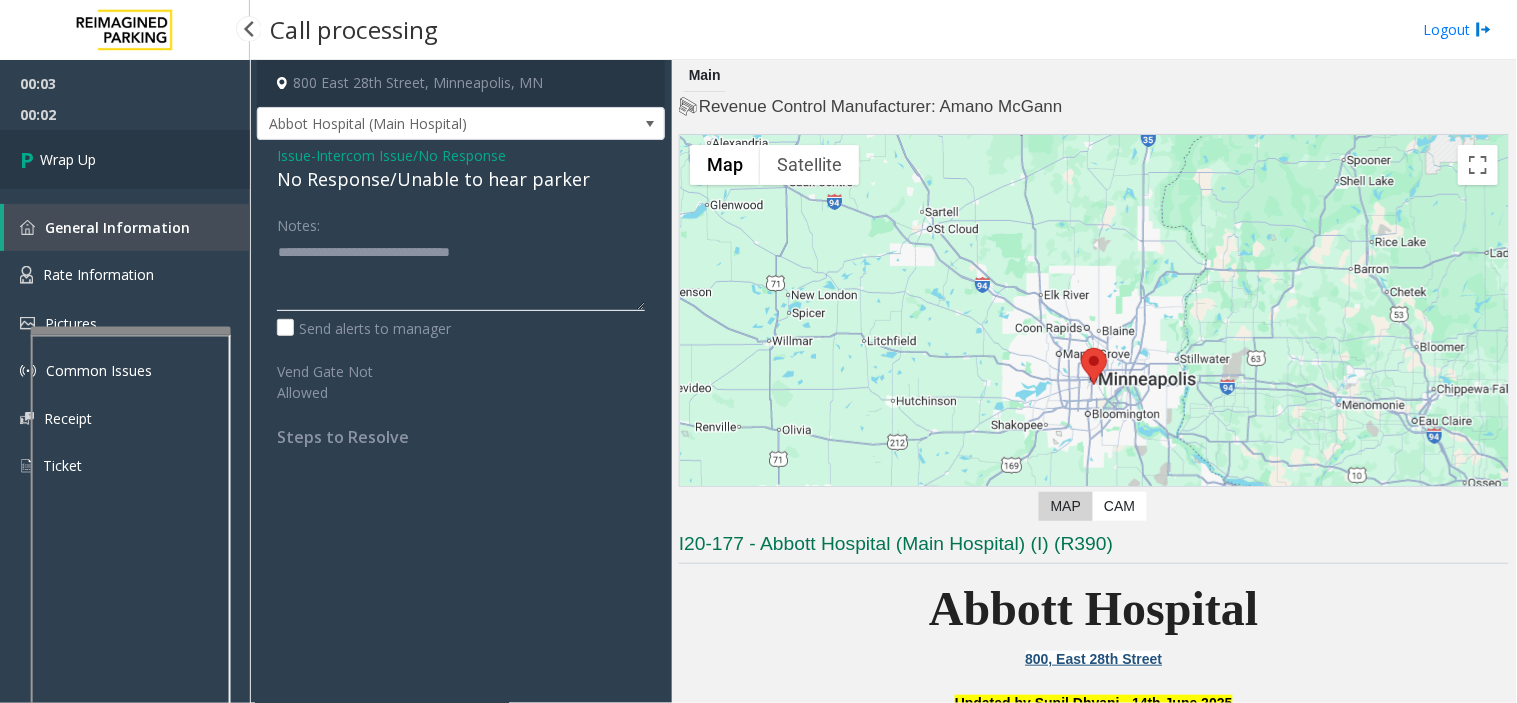 type on "**********" 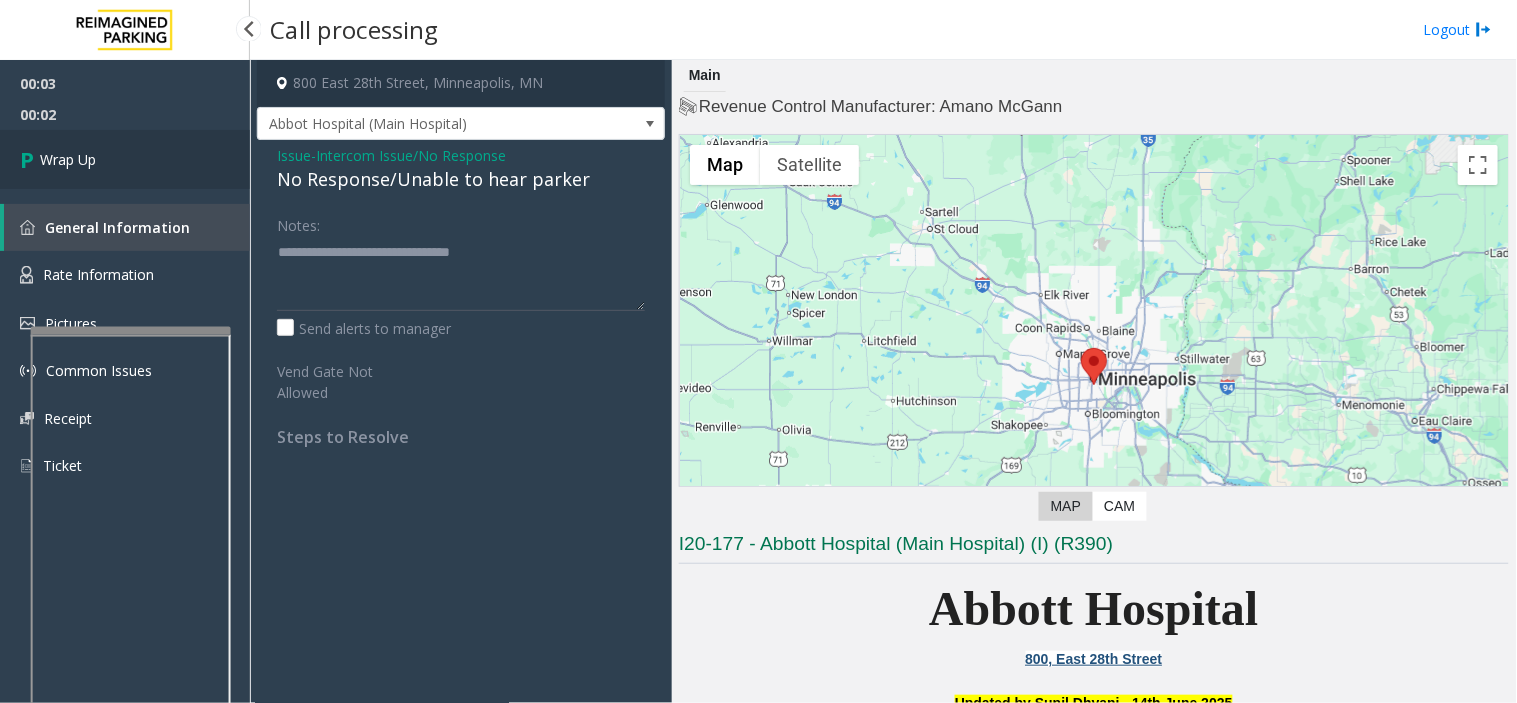 click on "Wrap Up" at bounding box center (125, 159) 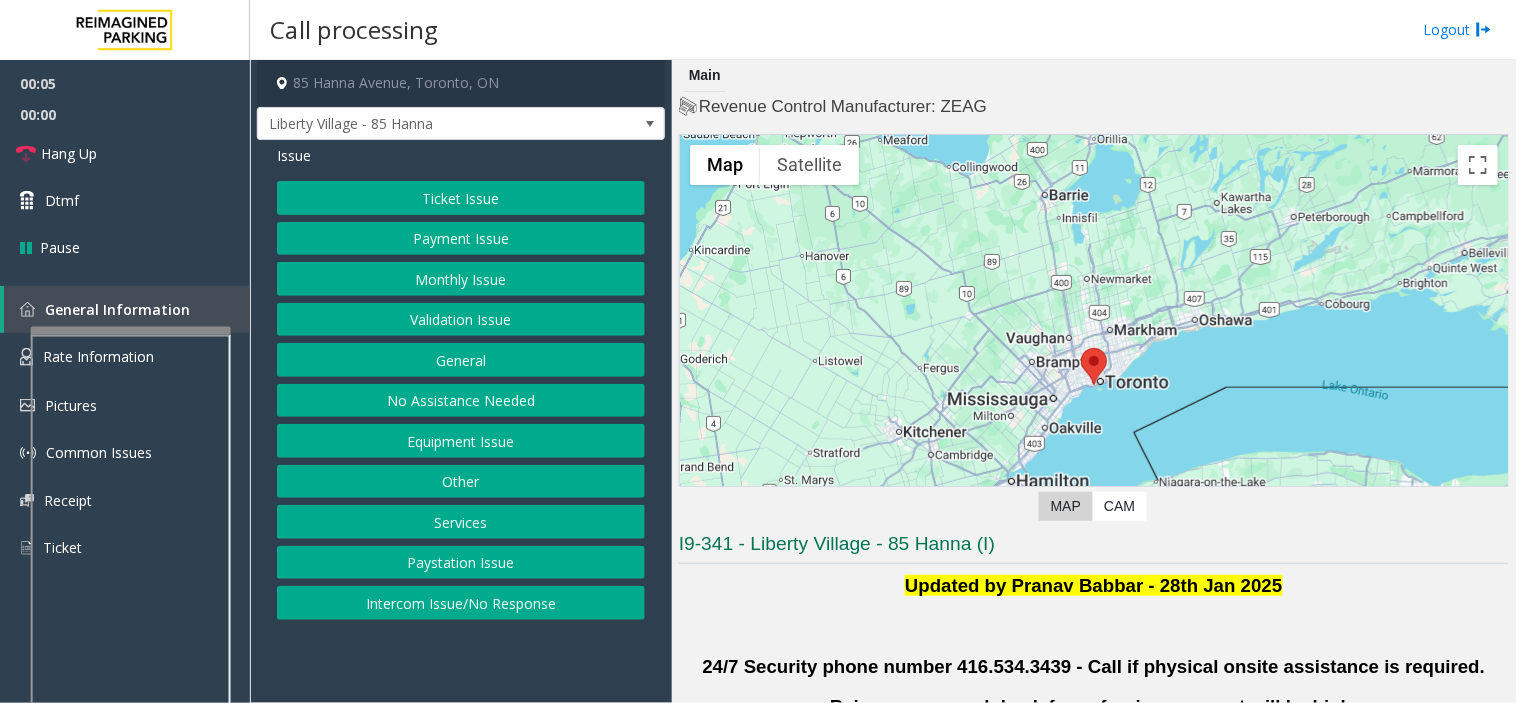 click on "Validation Issue" 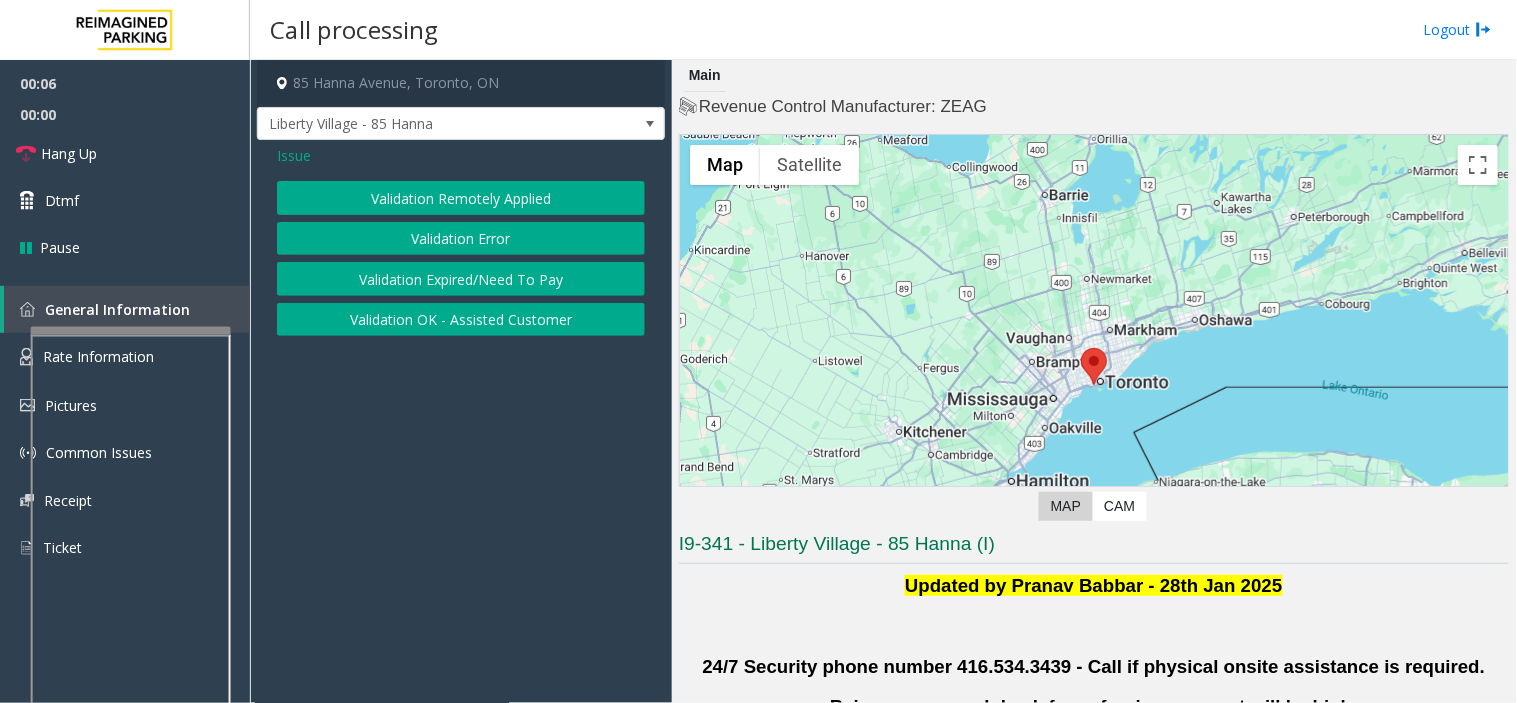 click on "Validation Error" 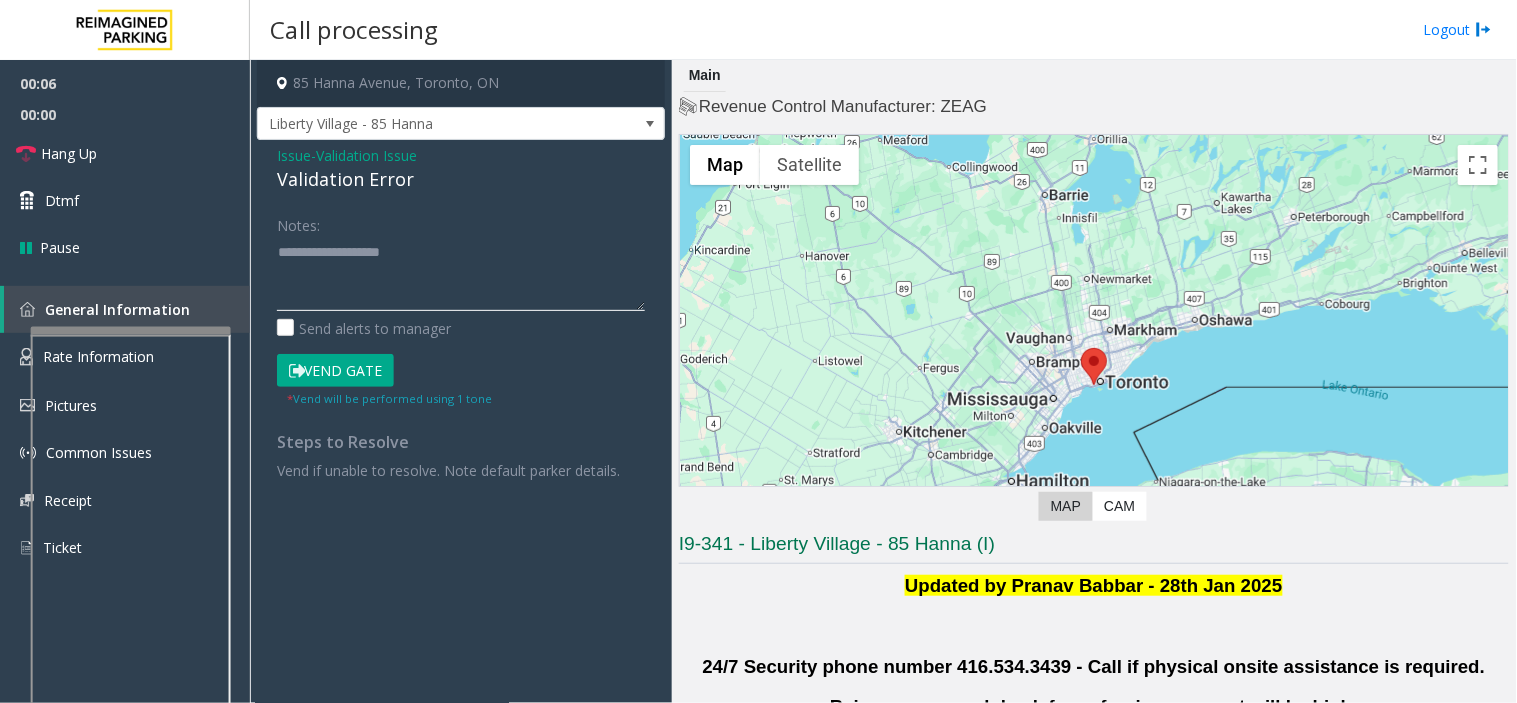 click 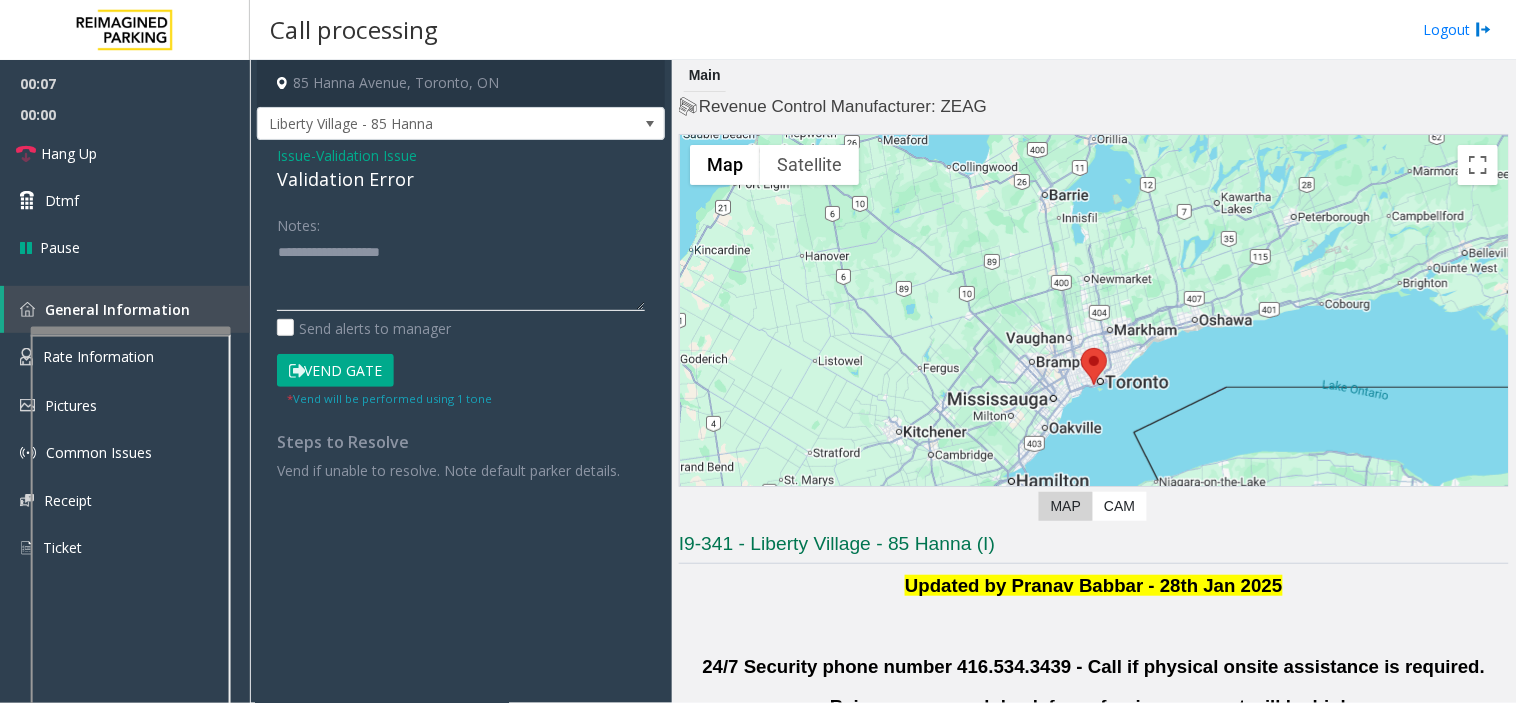 paste on "**********" 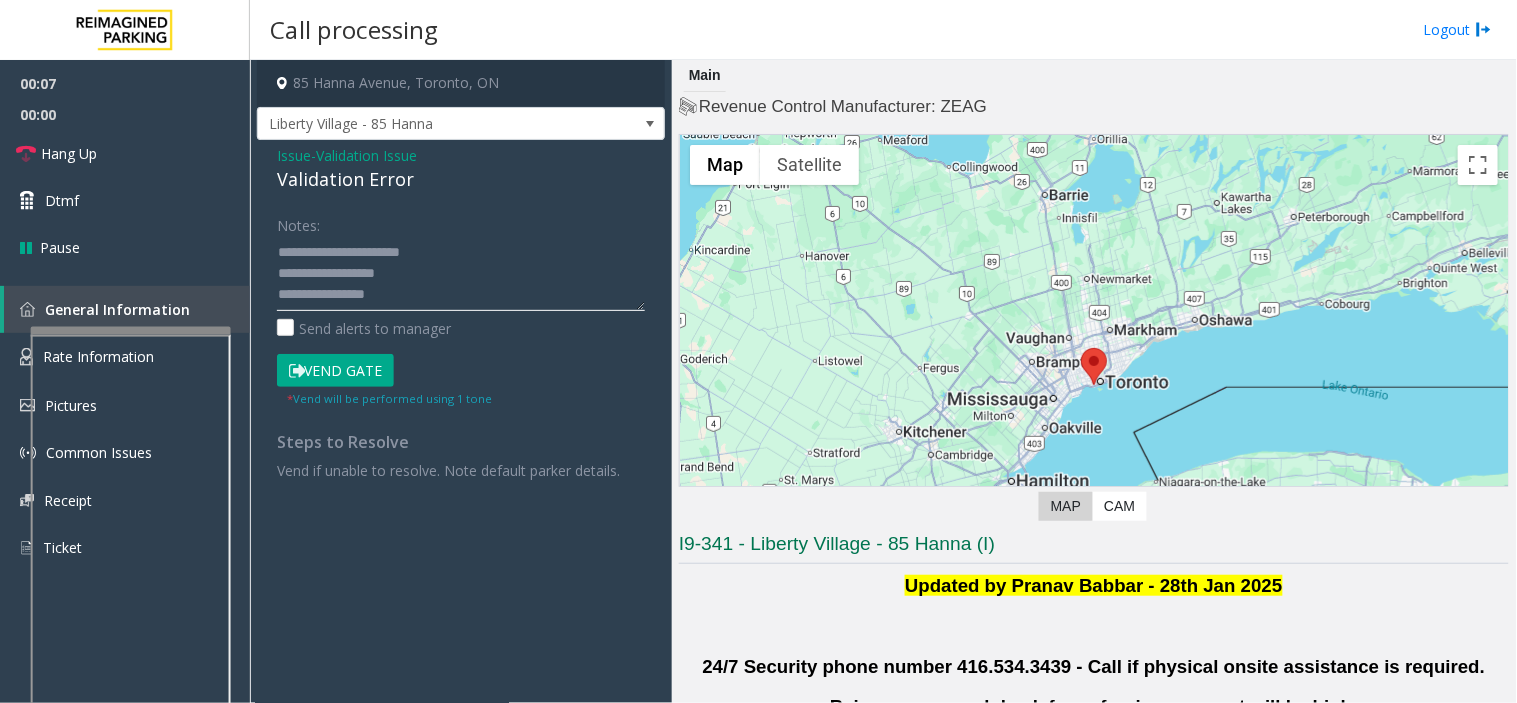 scroll, scrollTop: 76, scrollLeft: 0, axis: vertical 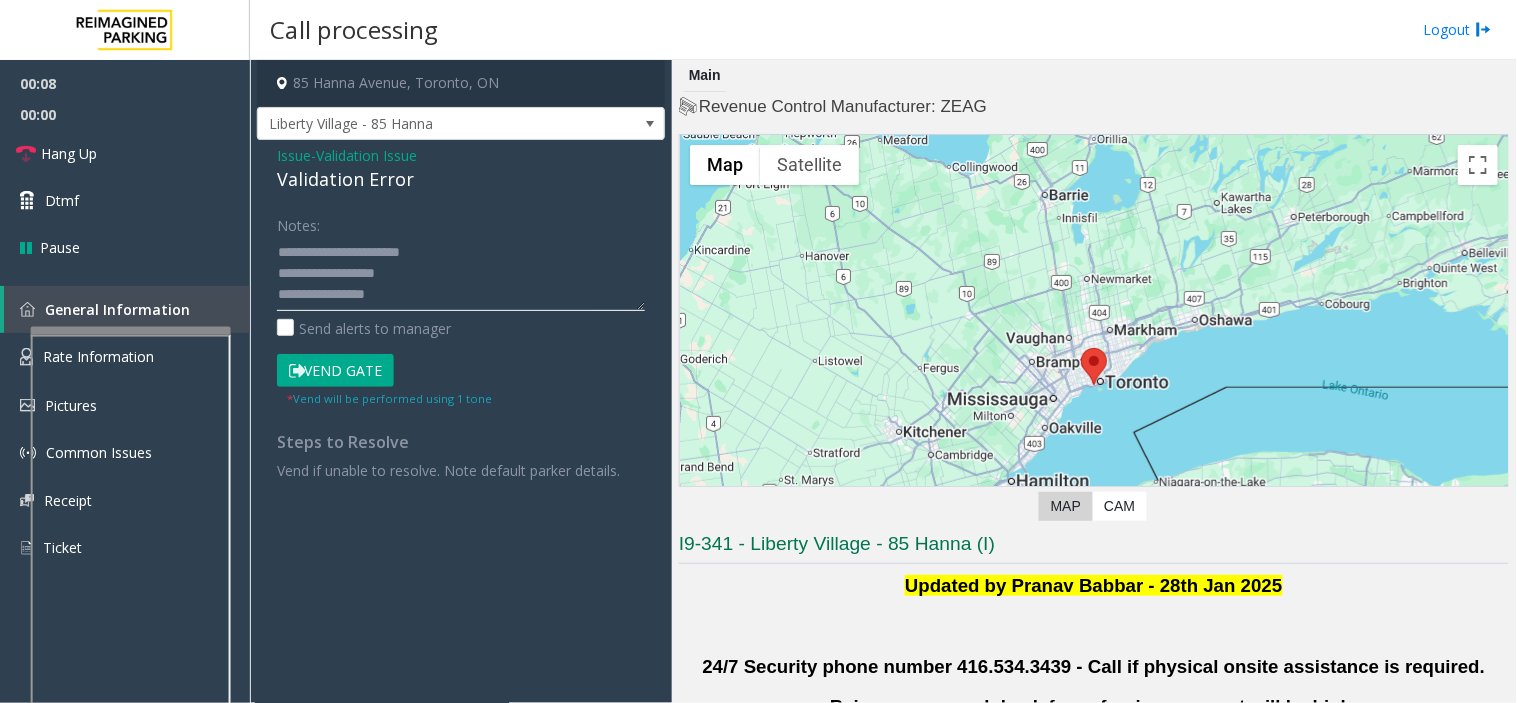 drag, startPoint x: 634, startPoint y: 306, endPoint x: 652, endPoint y: 577, distance: 271.59714 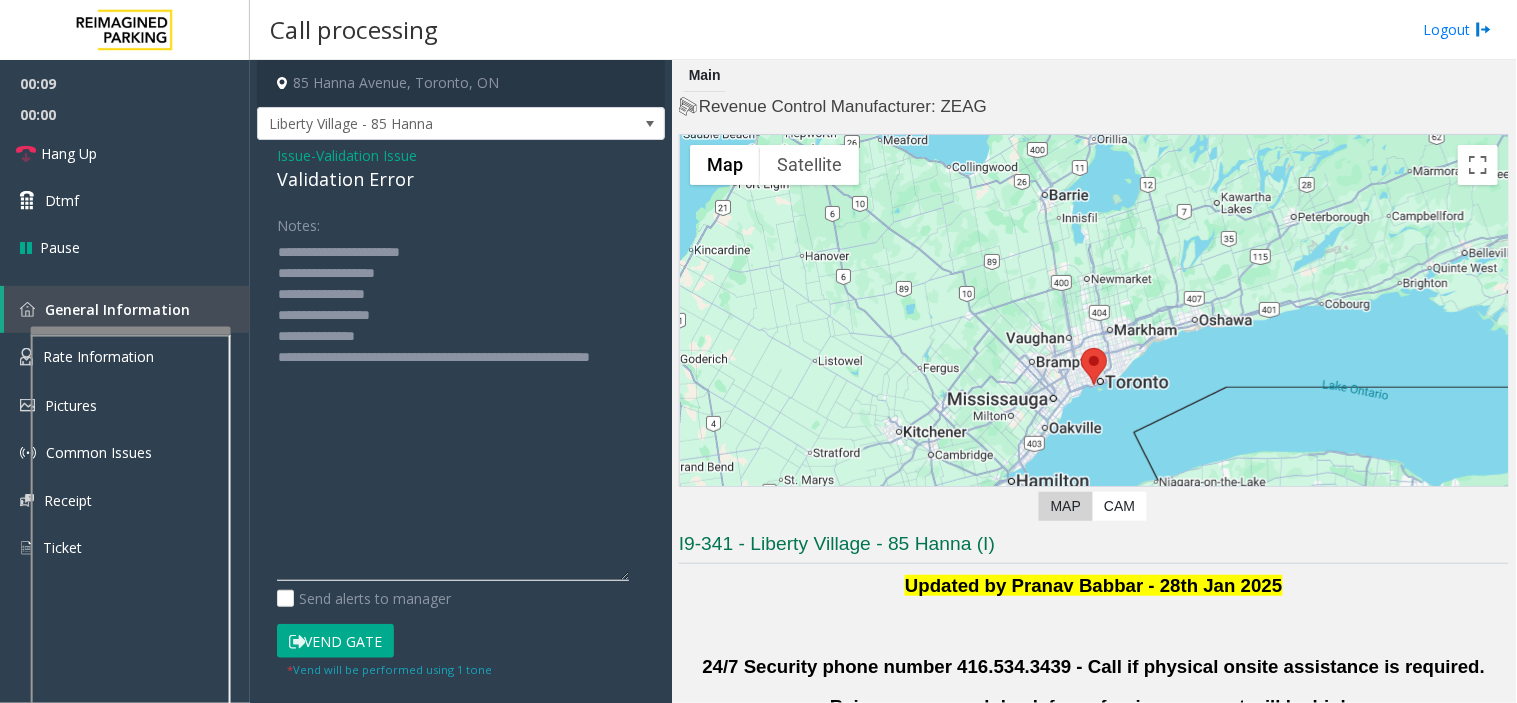 click 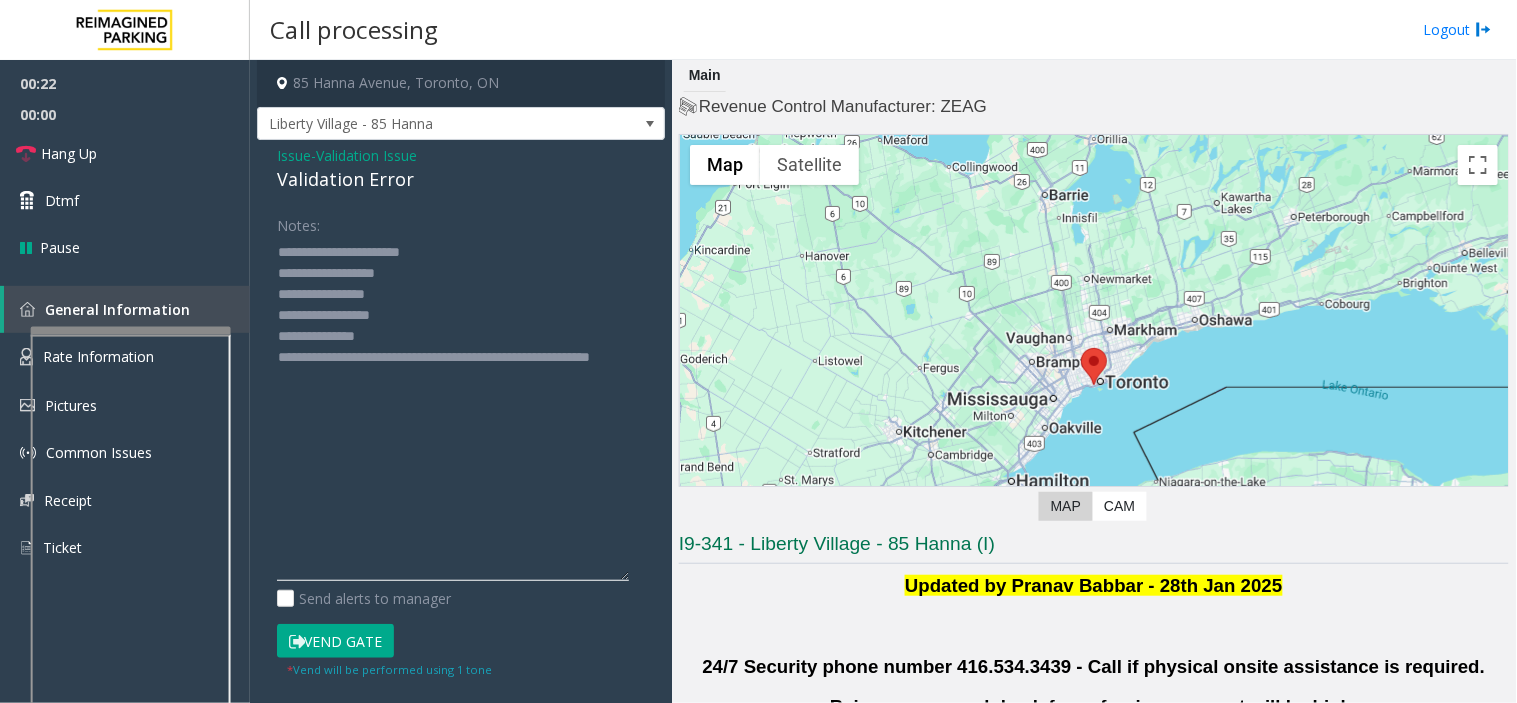 click 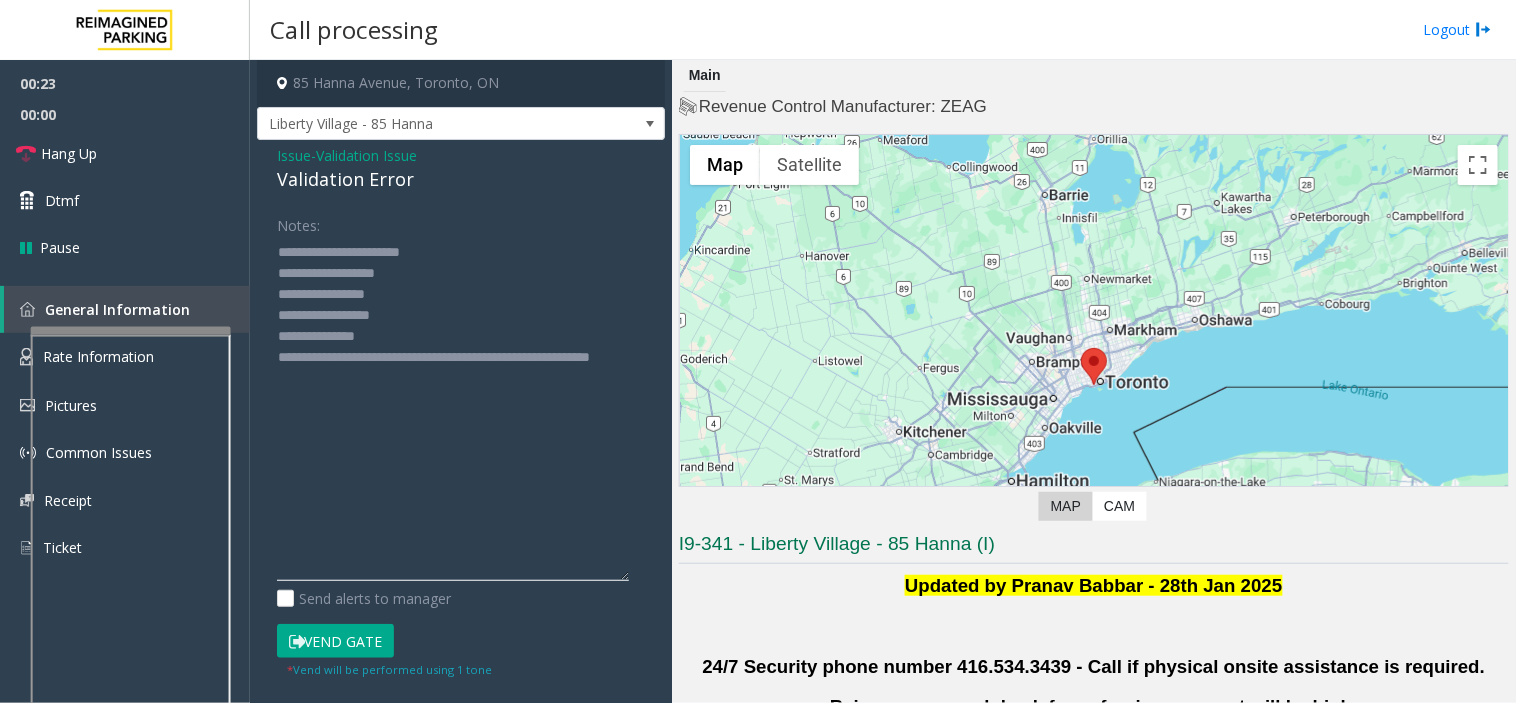 click 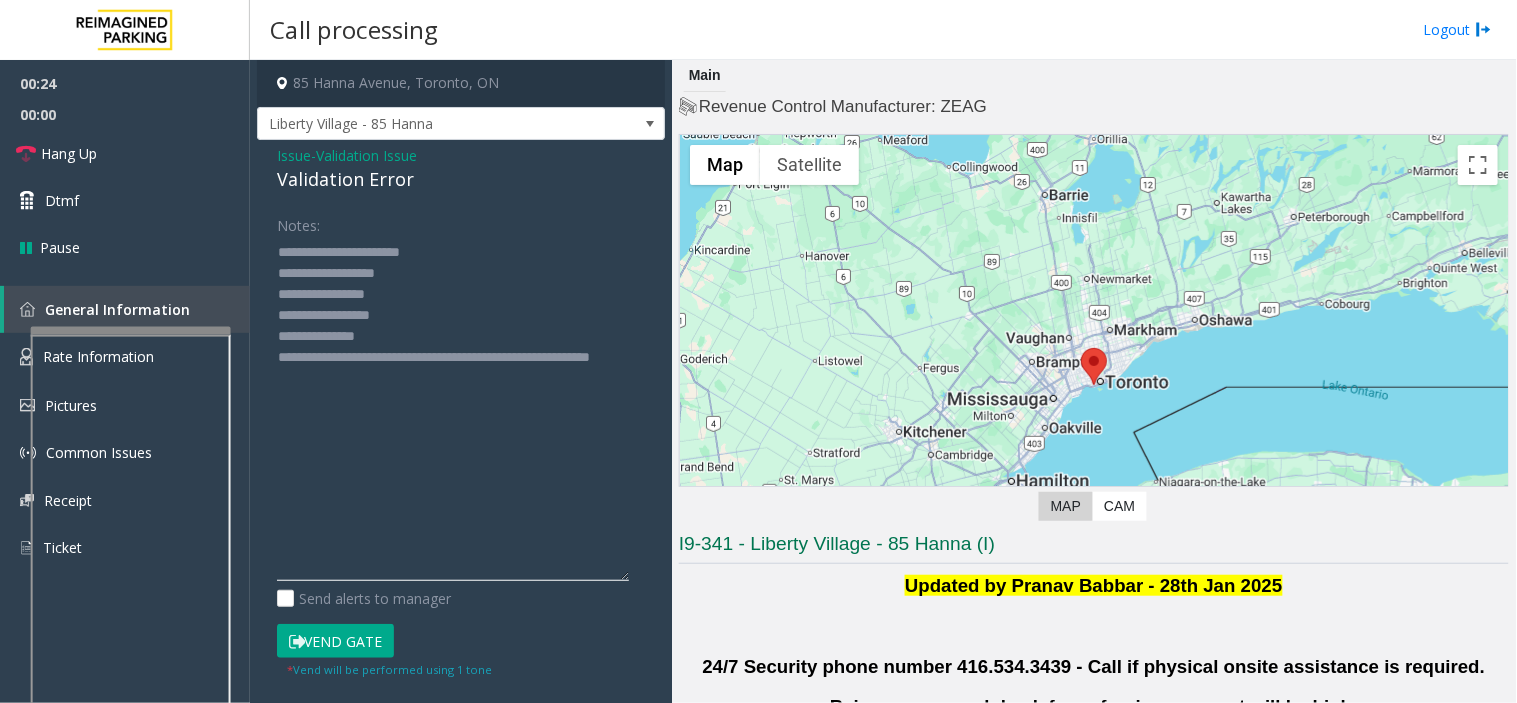 drag, startPoint x: 381, startPoint y: 313, endPoint x: 361, endPoint y: 315, distance: 20.09975 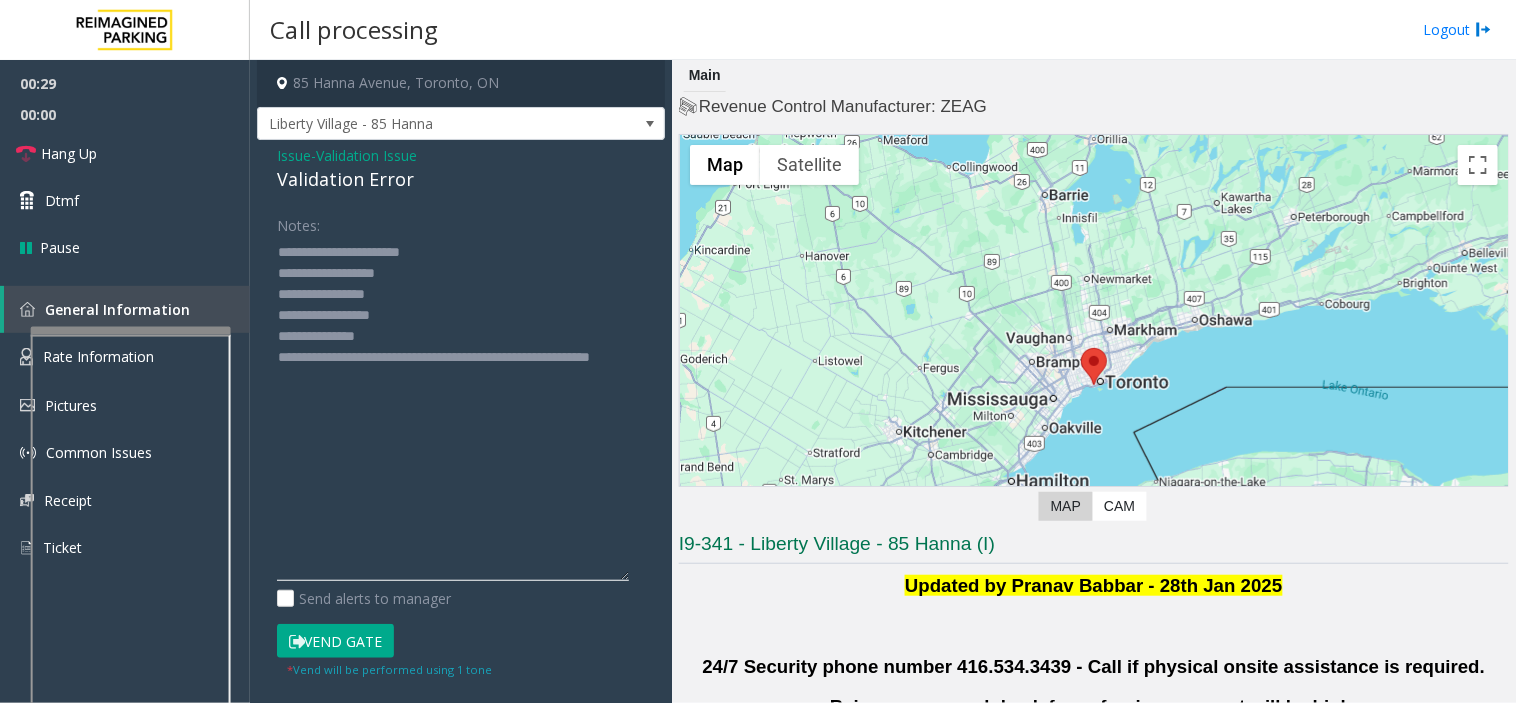 click 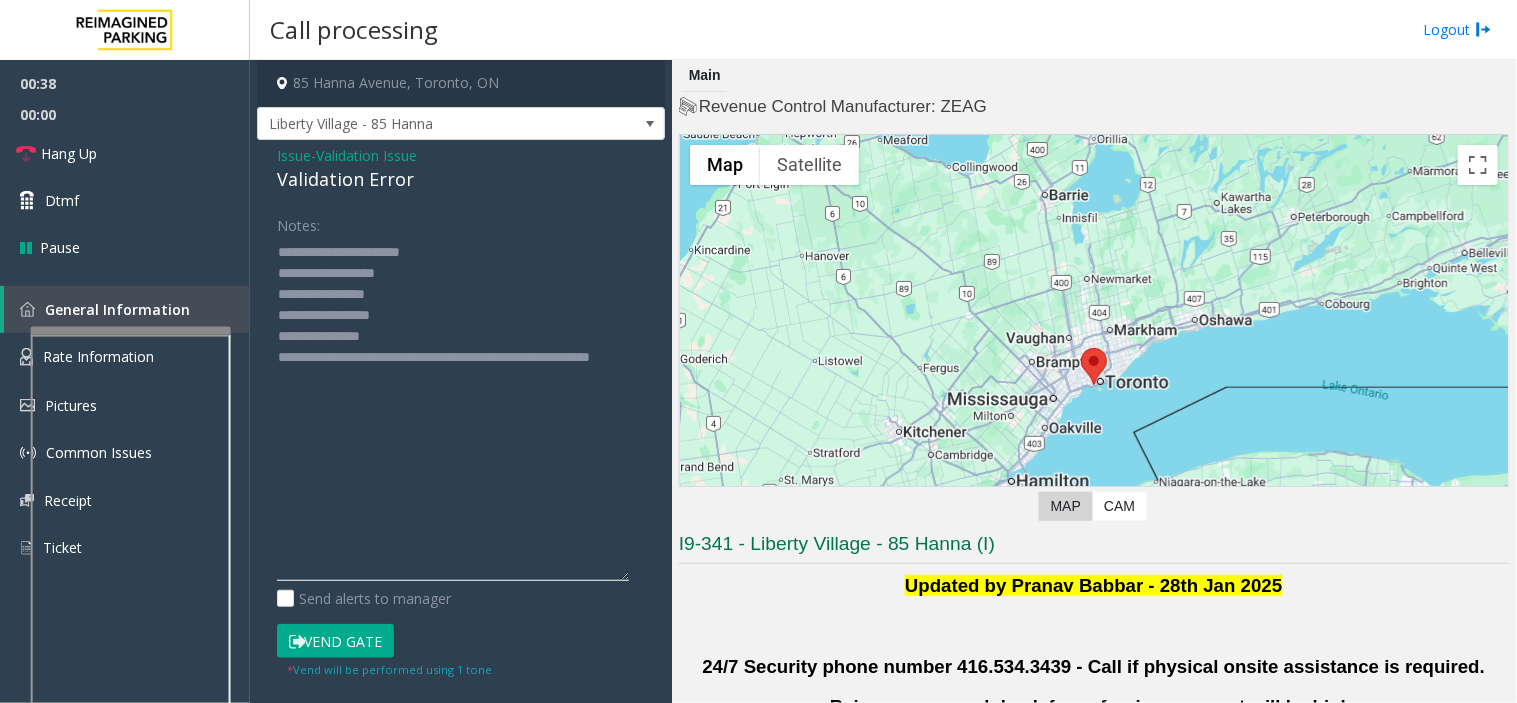 drag, startPoint x: 375, startPoint y: 335, endPoint x: 355, endPoint y: 296, distance: 43.829212 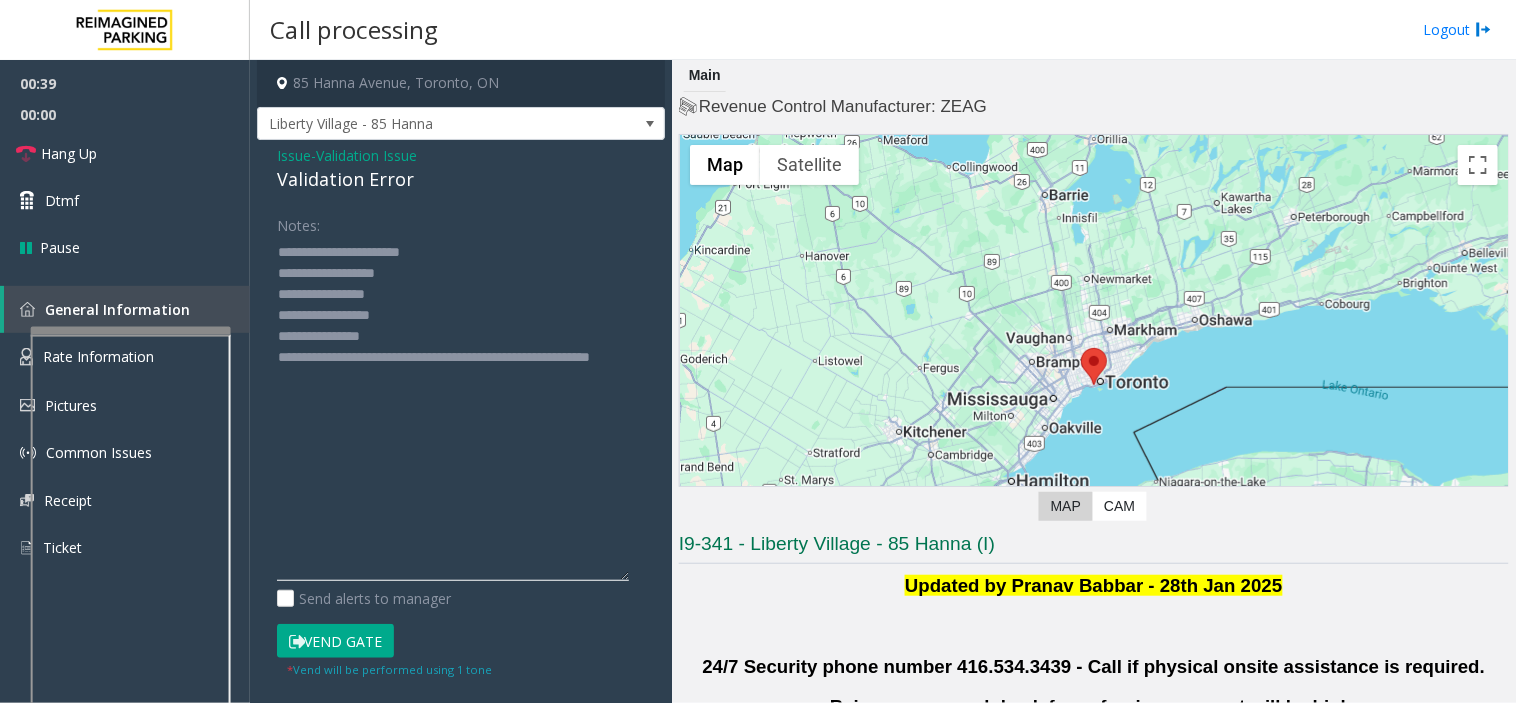 click 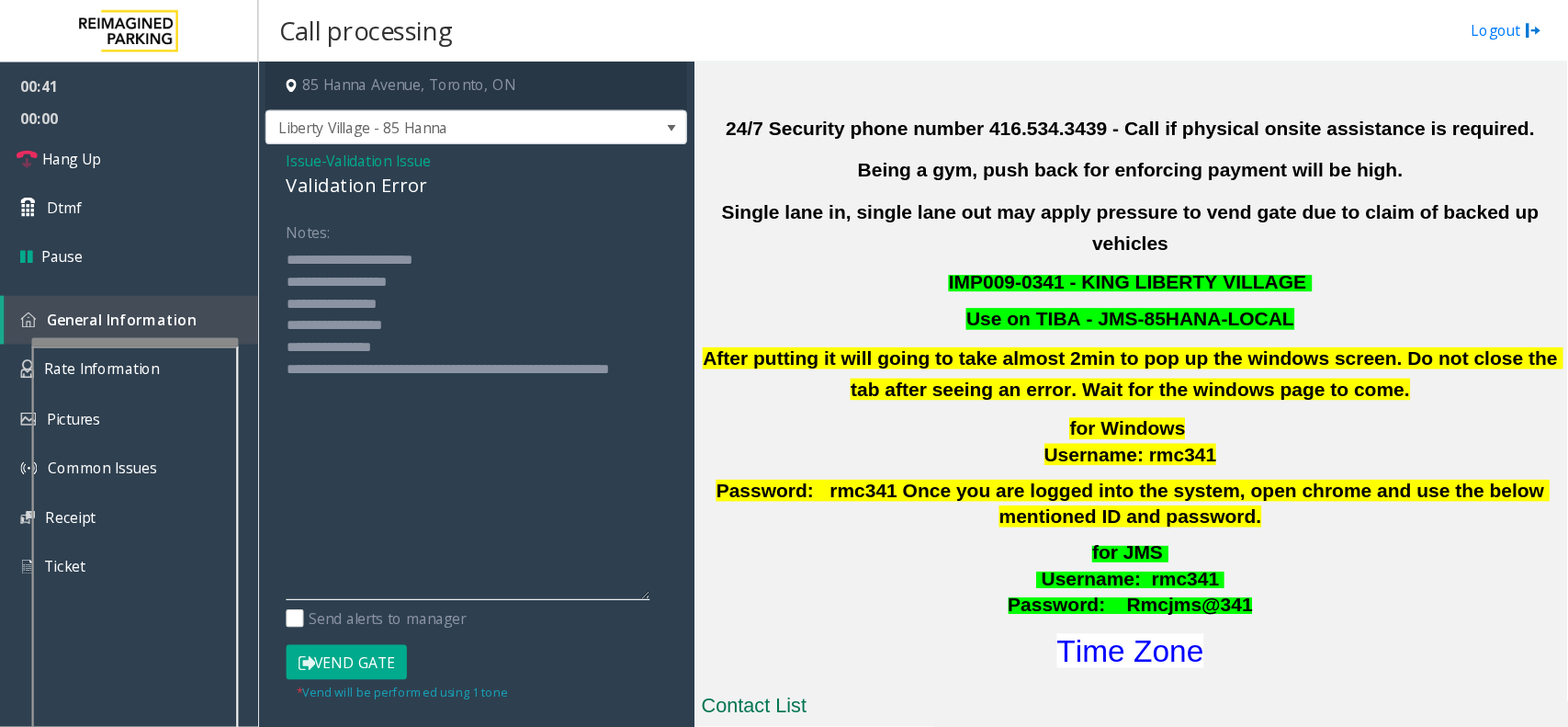 scroll, scrollTop: 510, scrollLeft: 0, axis: vertical 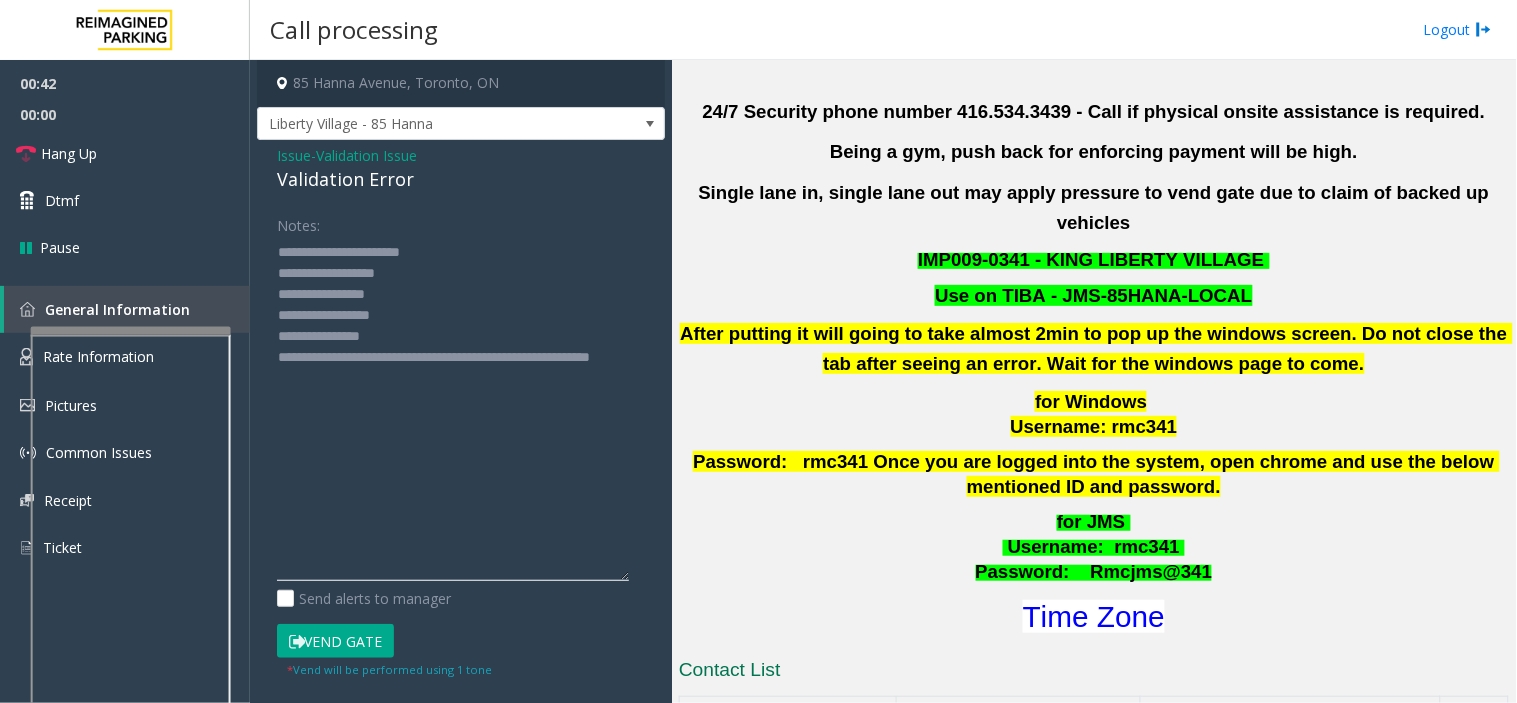click 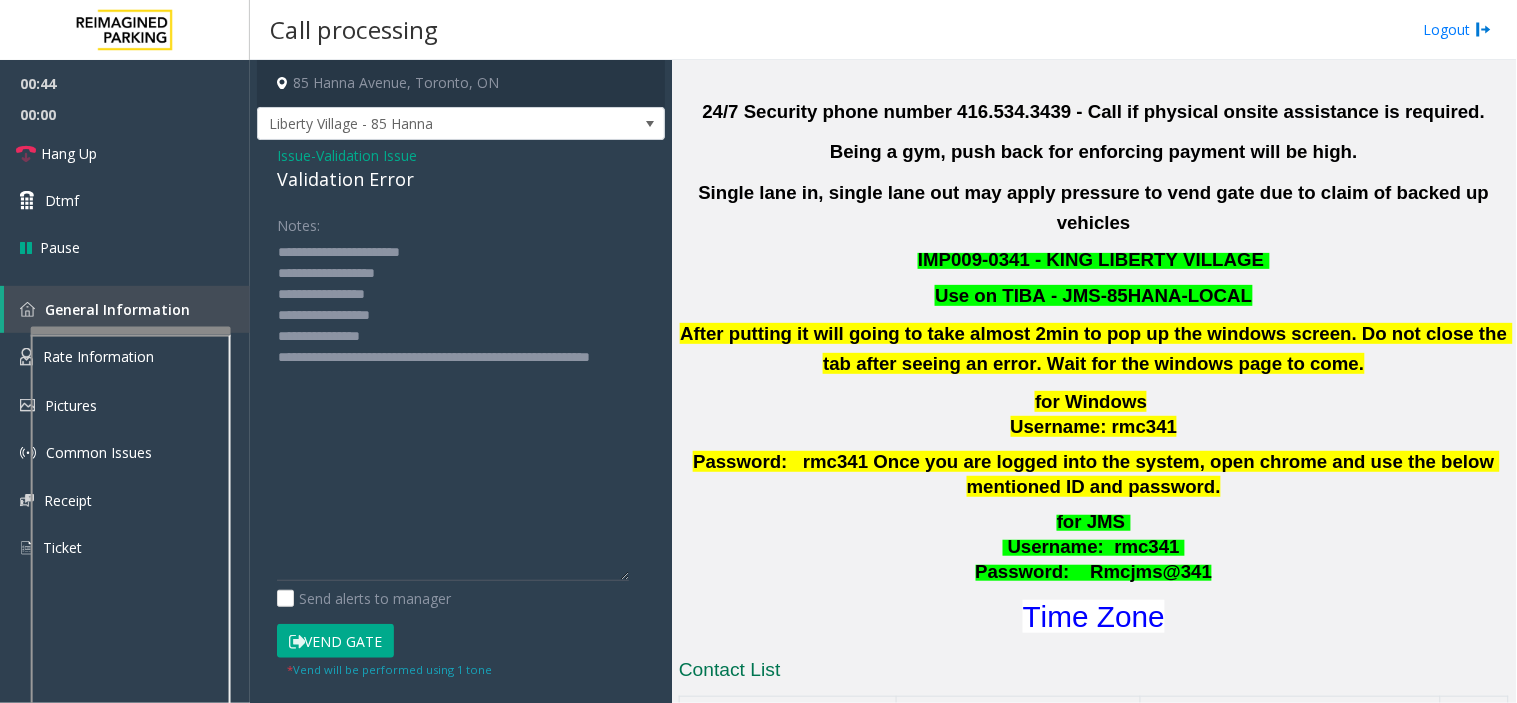 click on "Vend Gate" 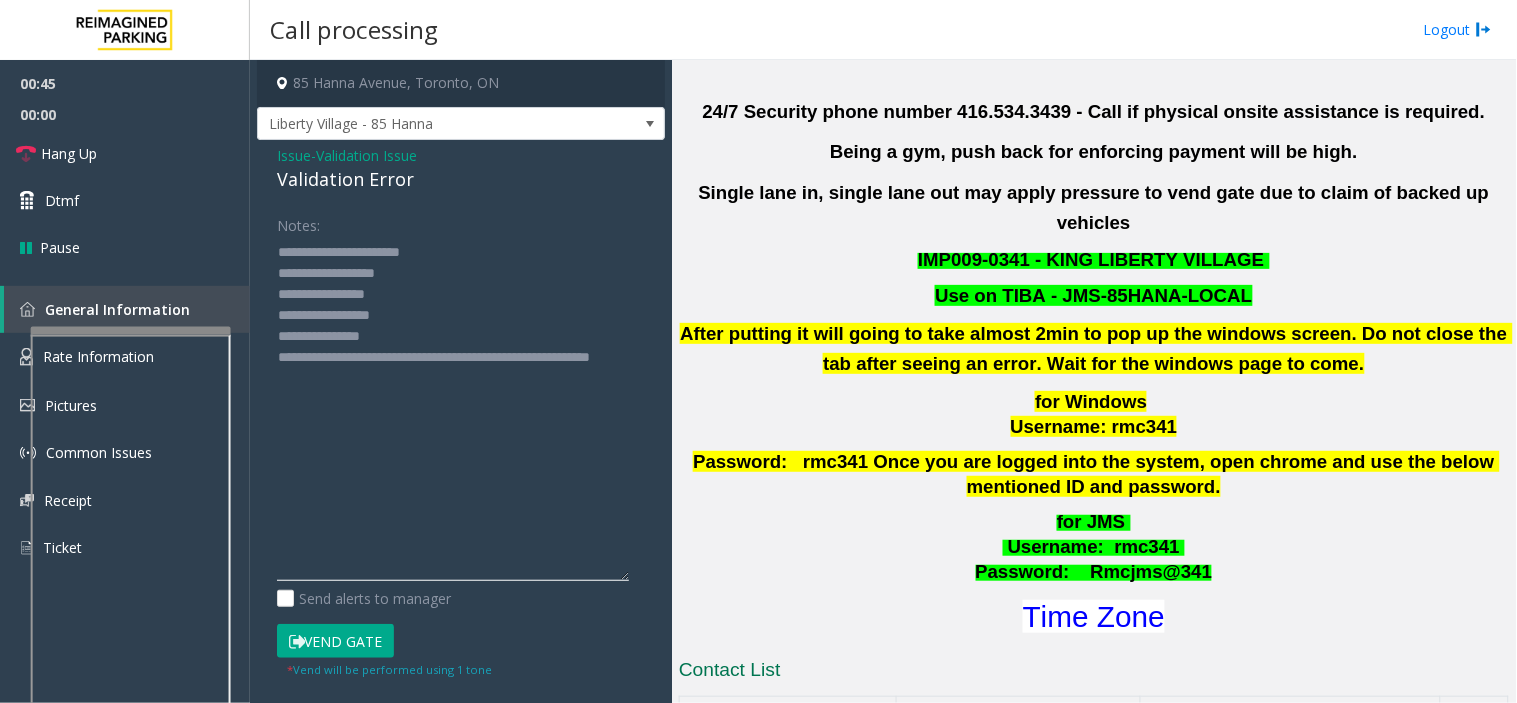 click 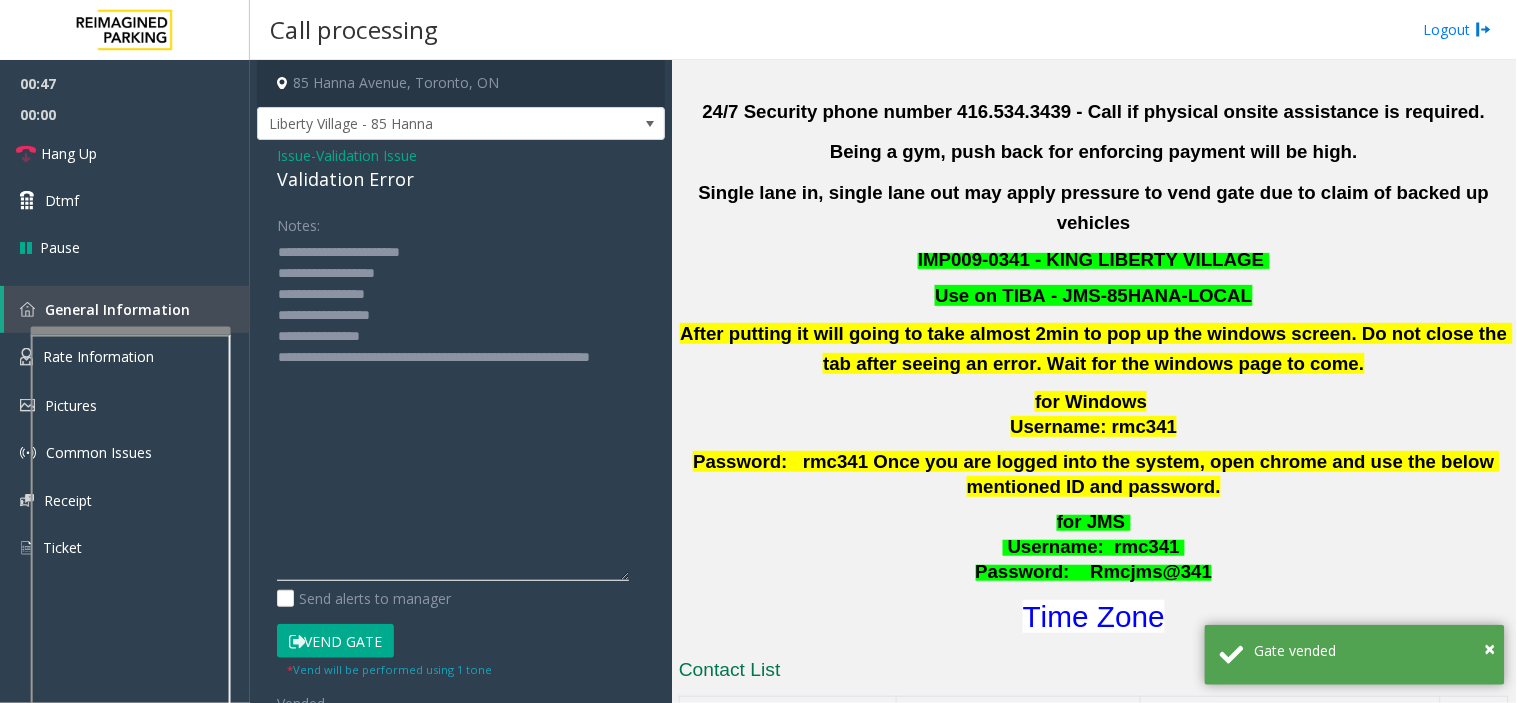 click 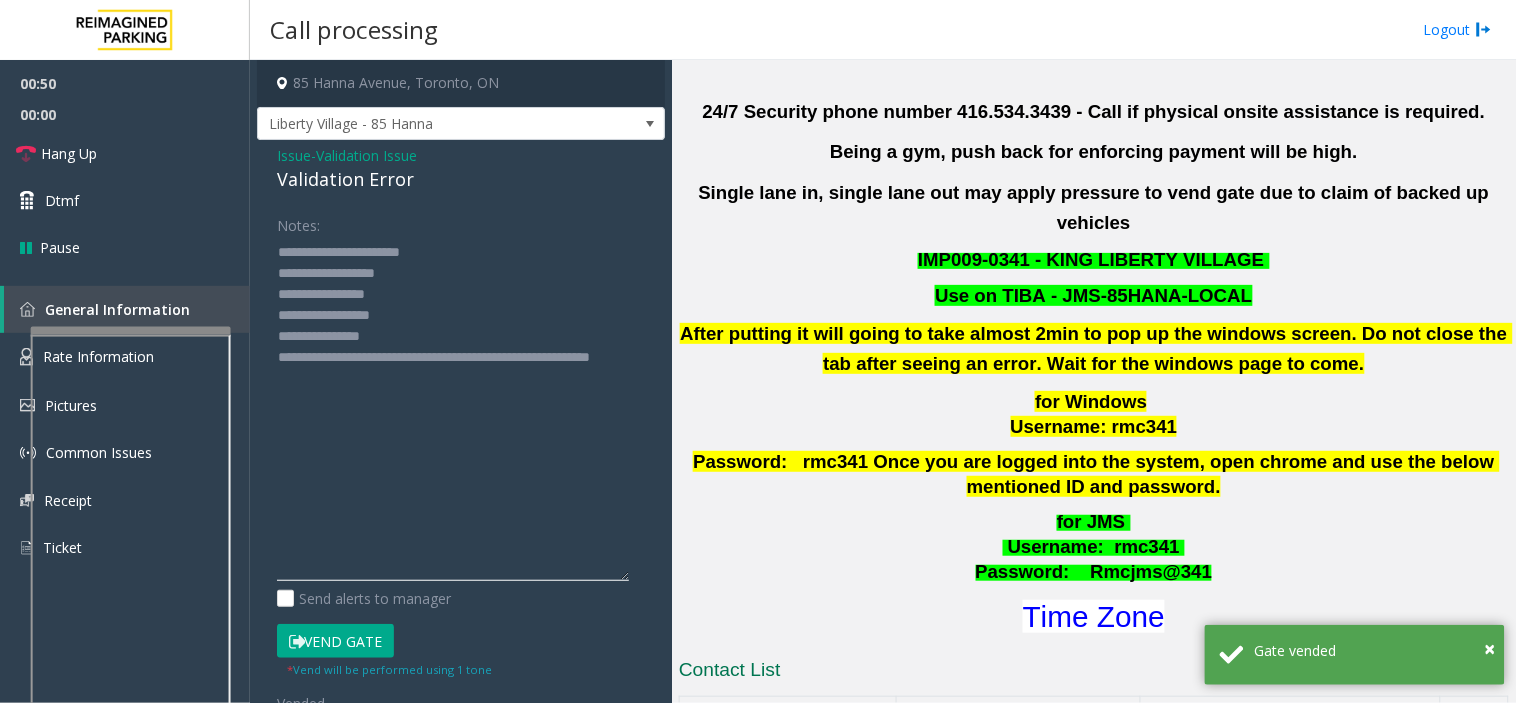 drag, startPoint x: 371, startPoint y: 332, endPoint x: 350, endPoint y: 334, distance: 21.095022 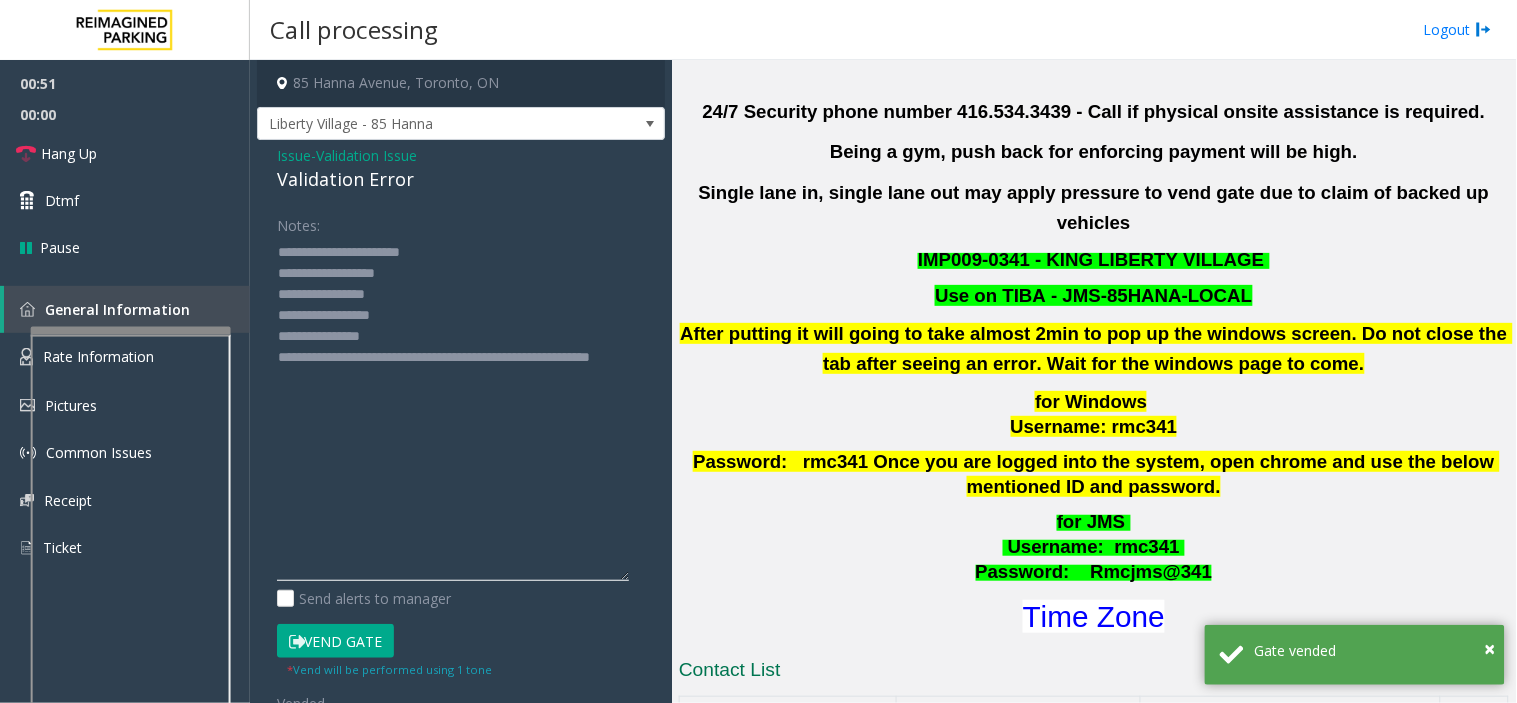 click 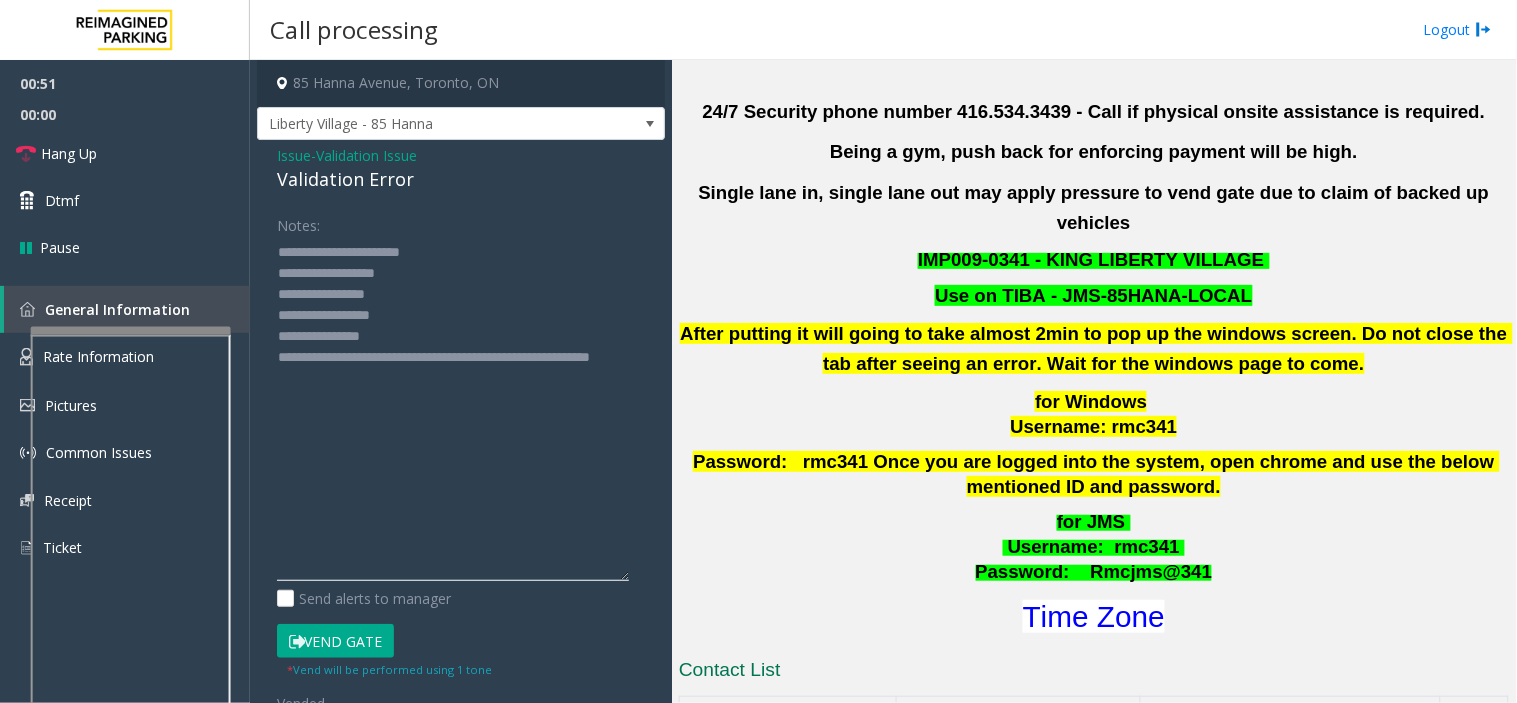 click 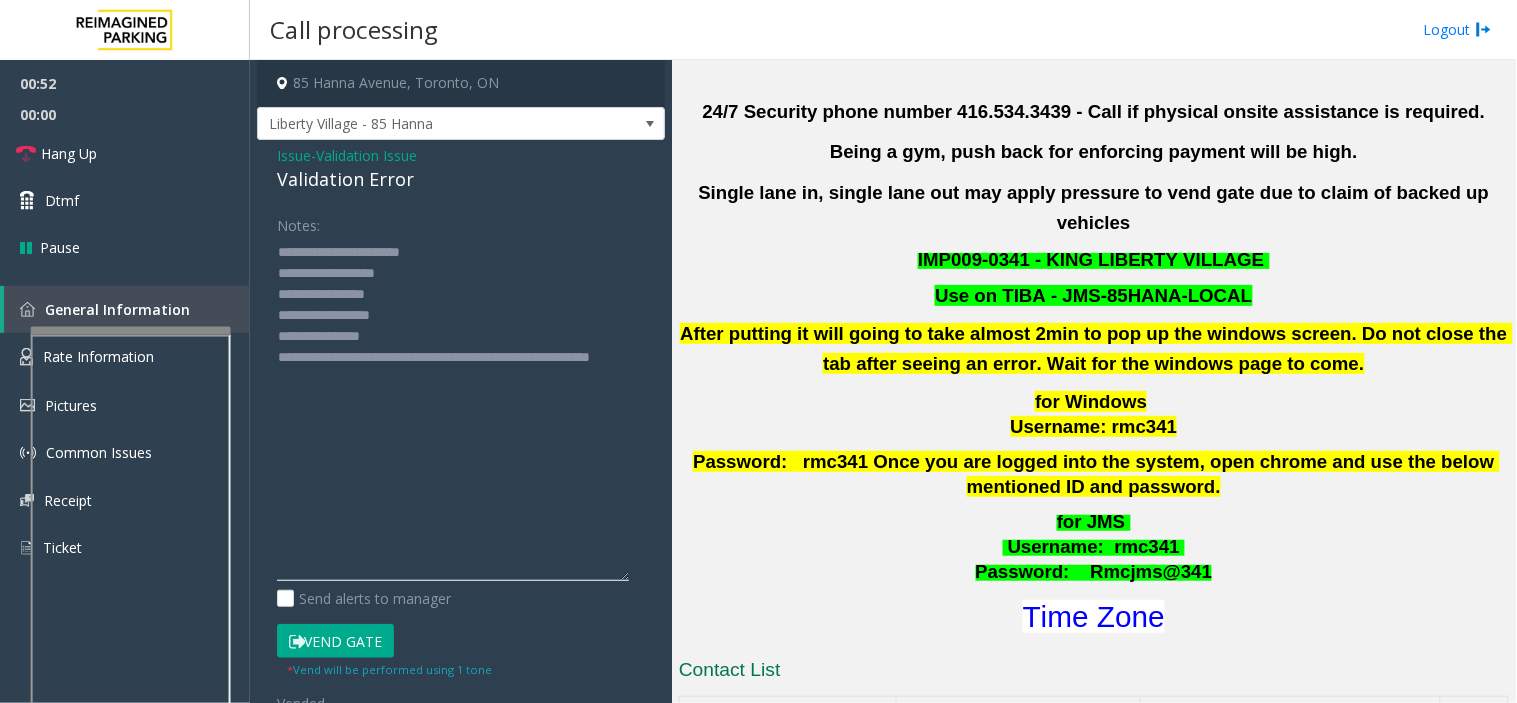 click 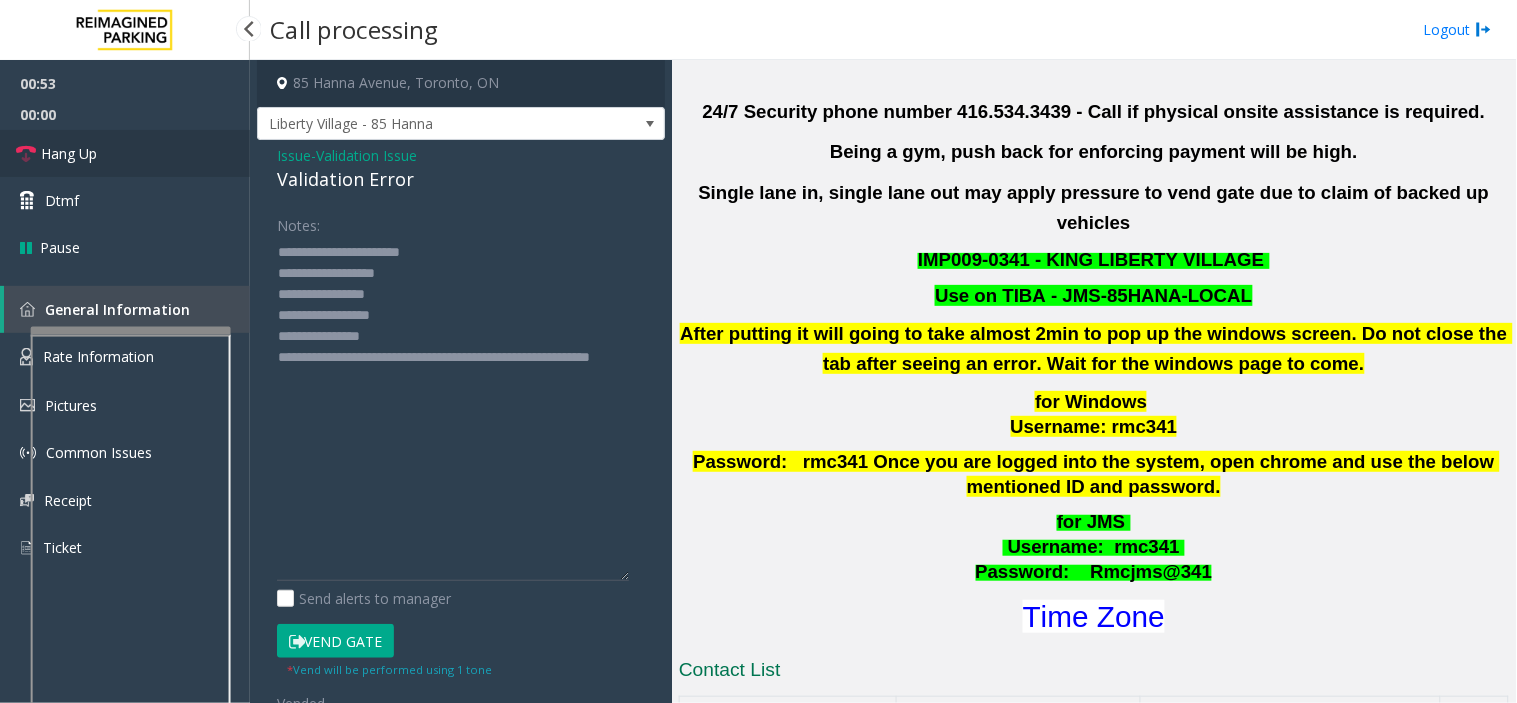 click on "Hang Up" at bounding box center [125, 153] 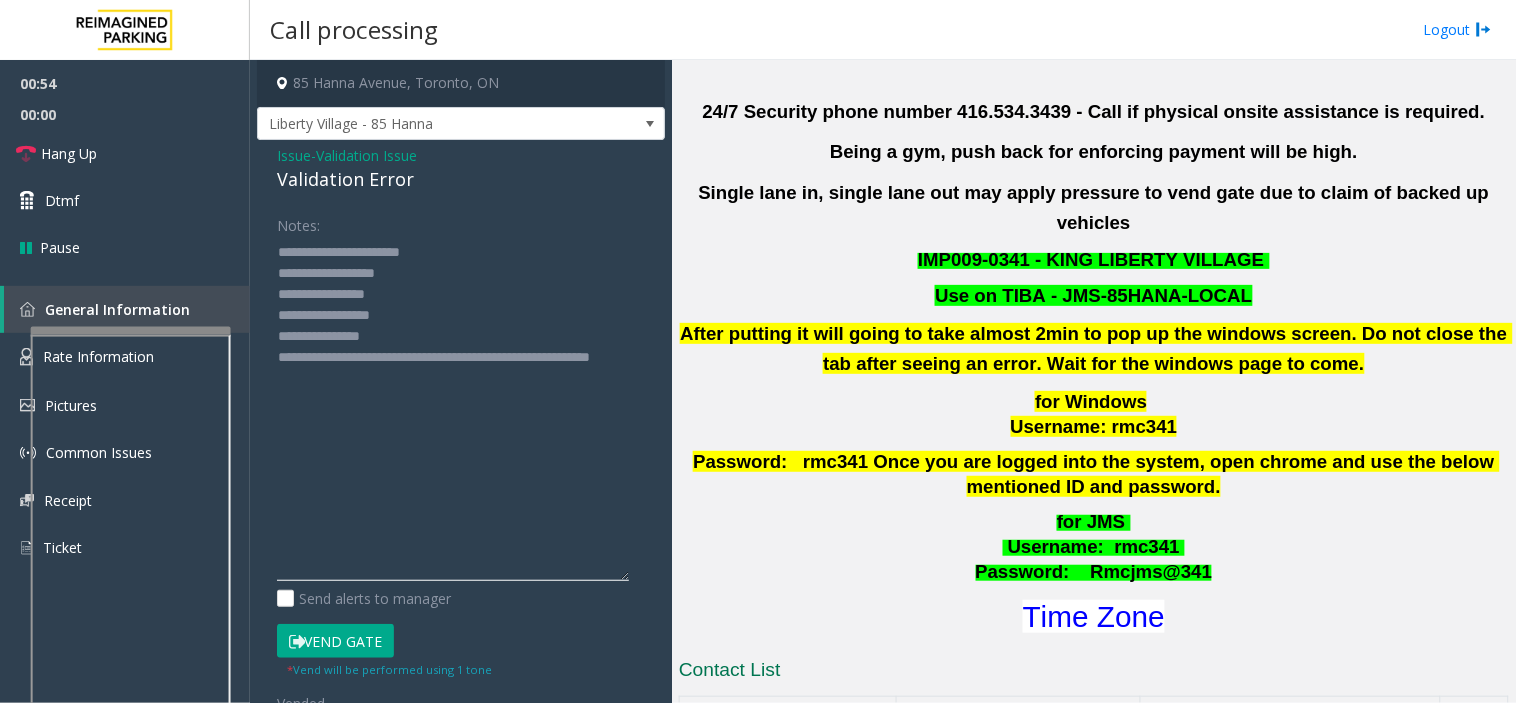 click 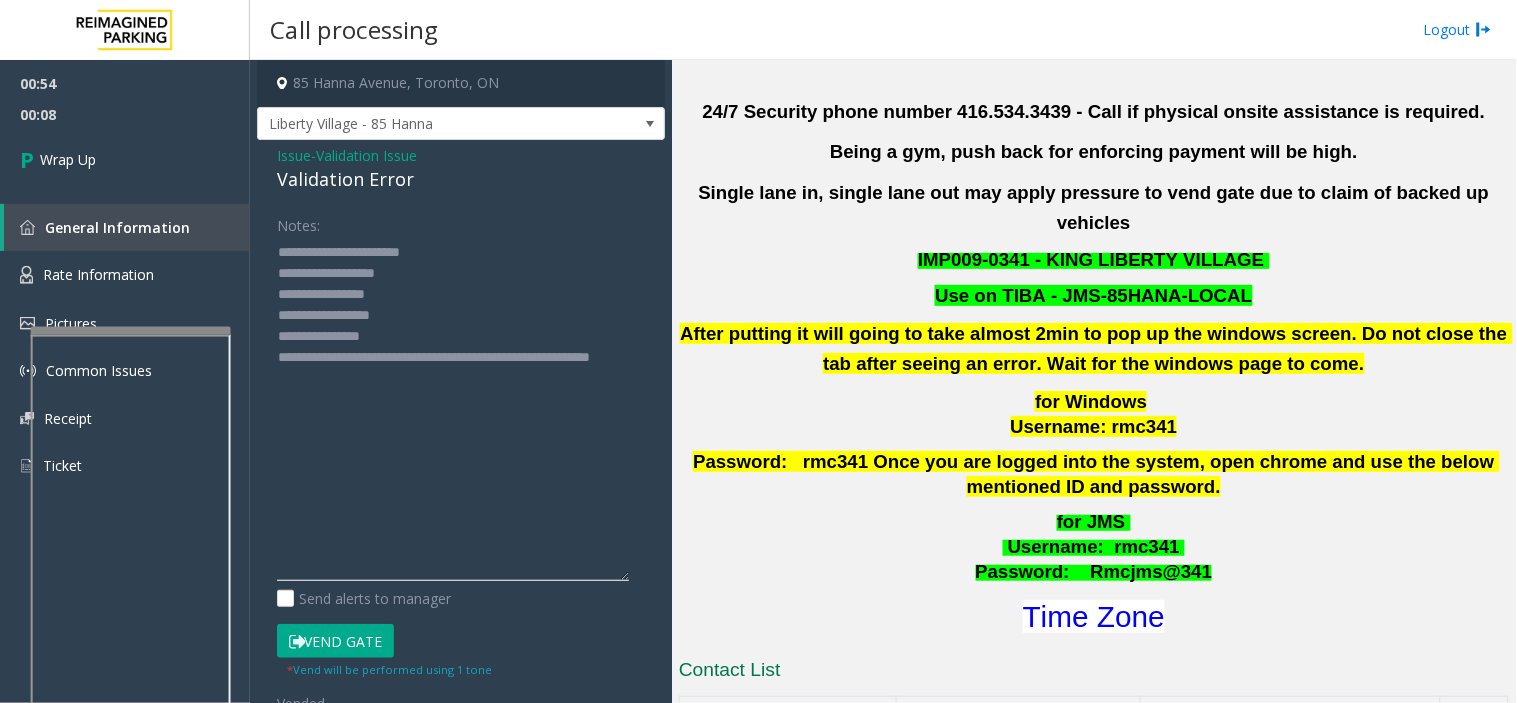 click 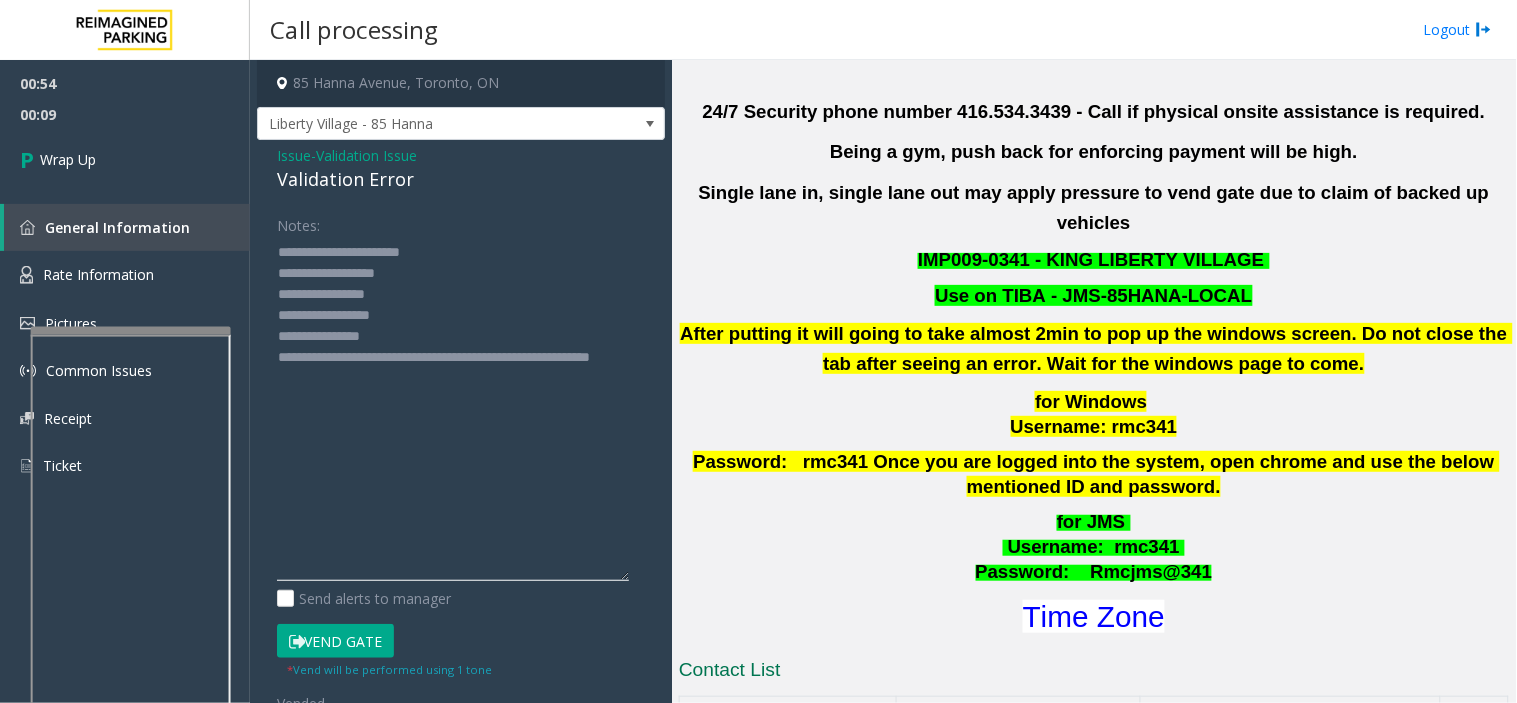 paste 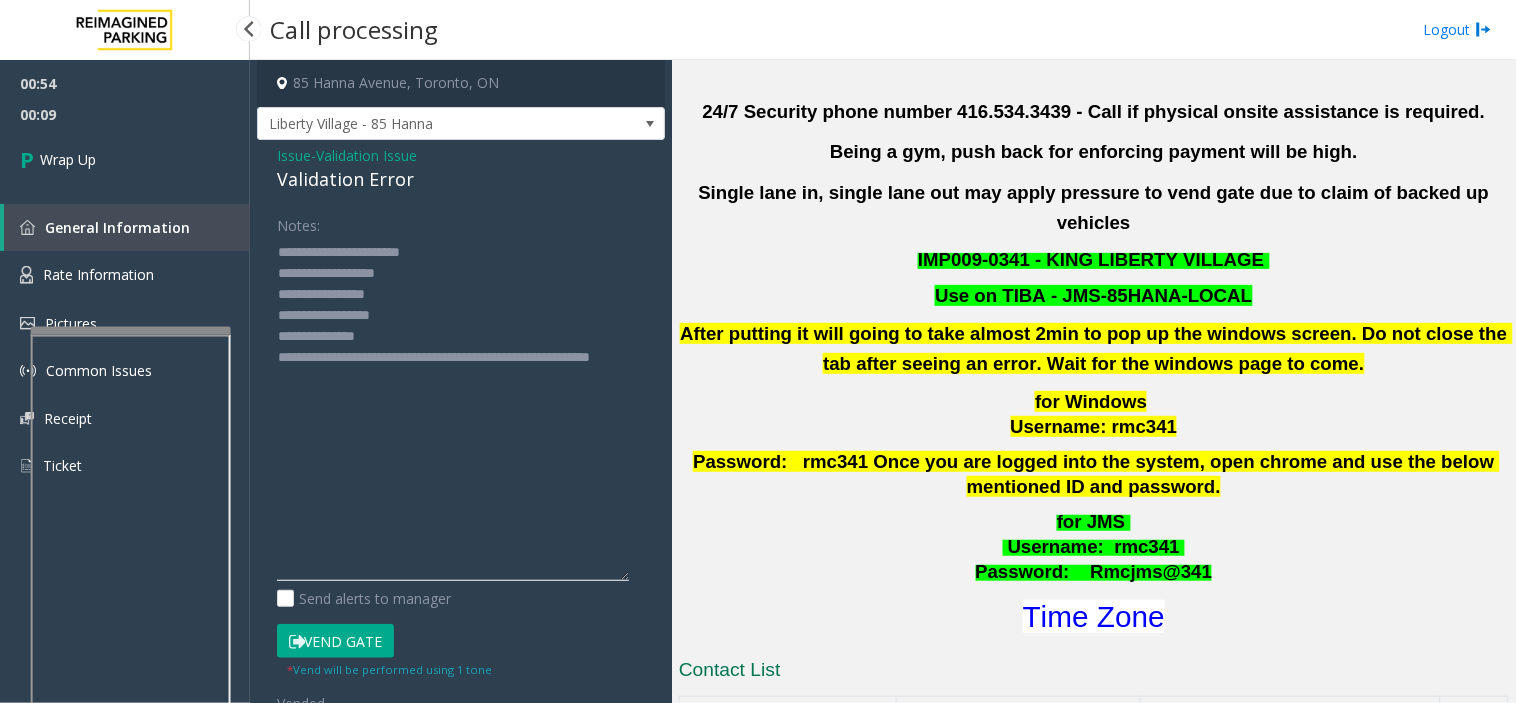 type on "**********" 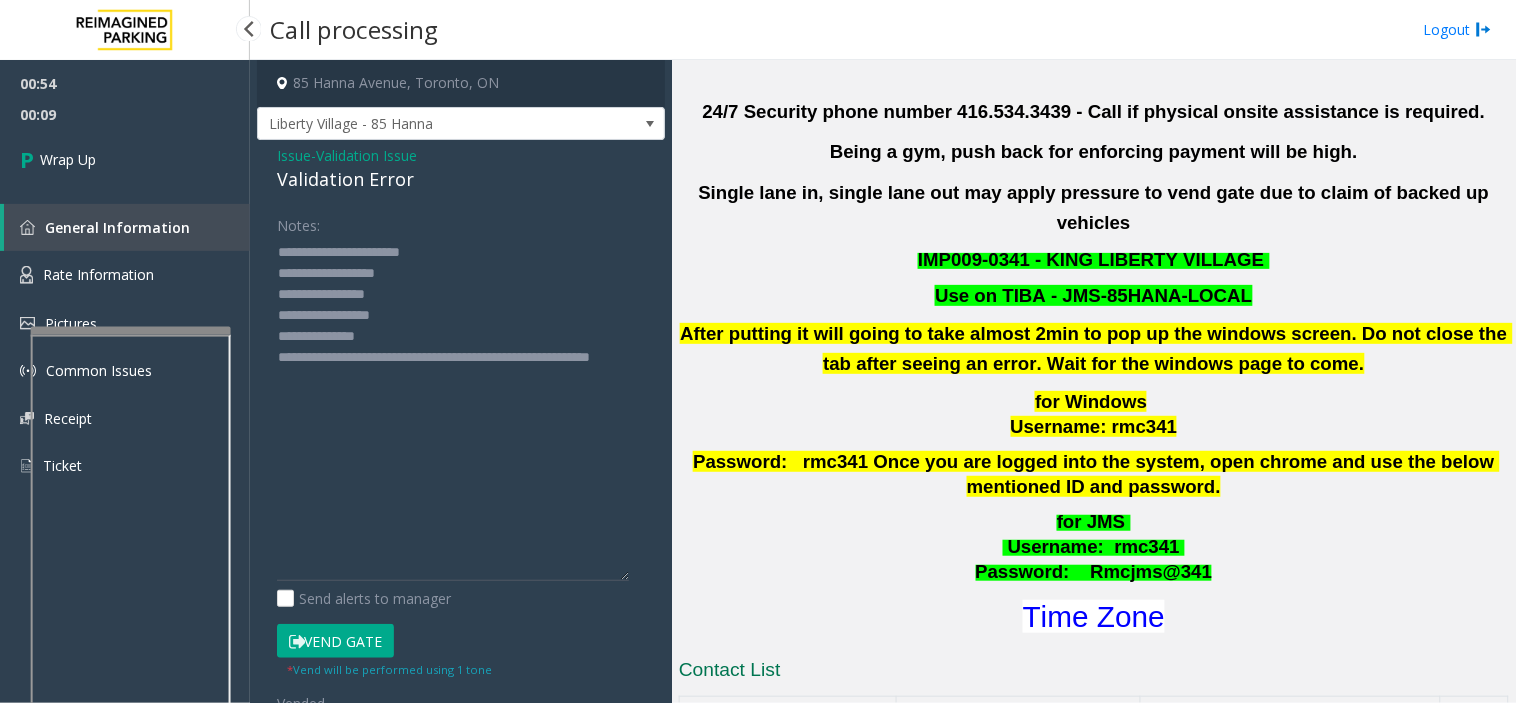 click on "00:09" at bounding box center [125, 114] 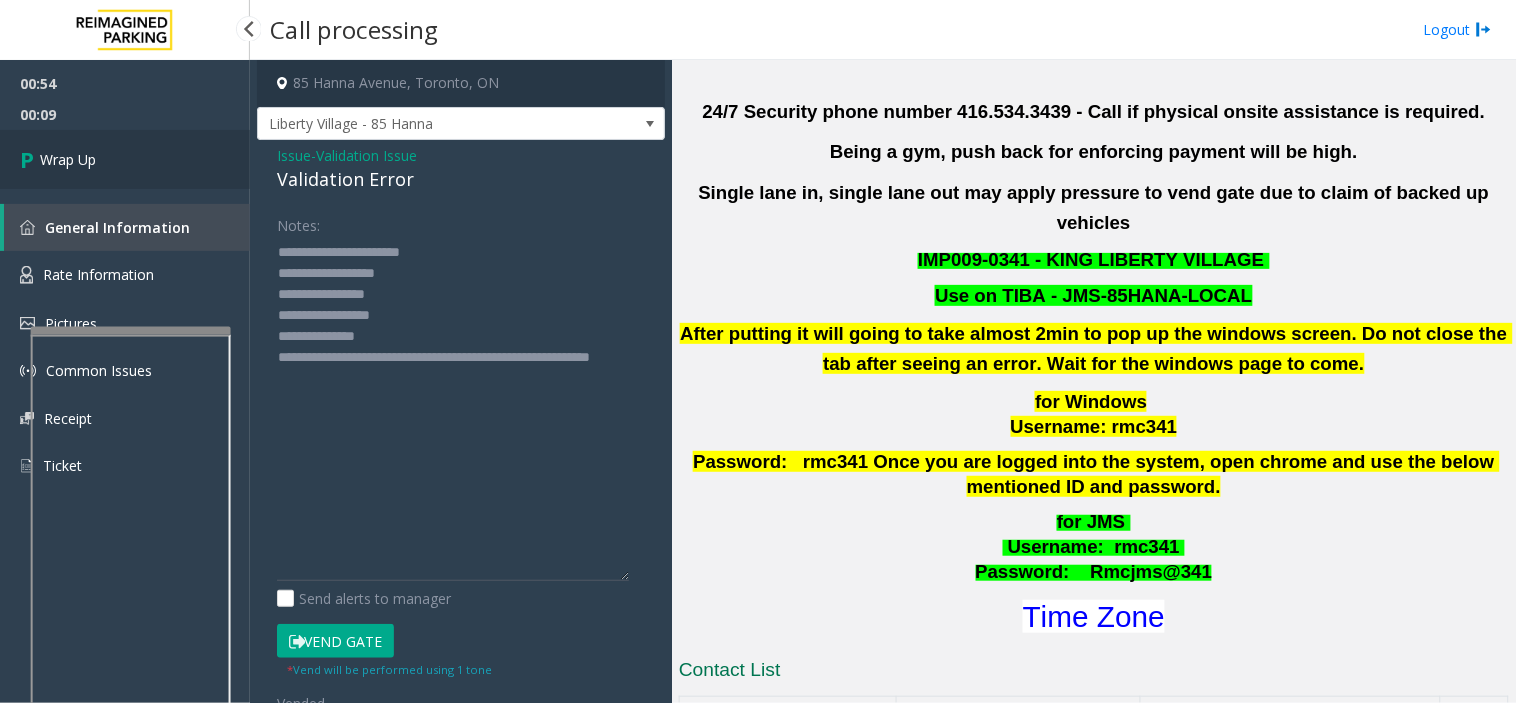 click on "Wrap Up" at bounding box center (125, 159) 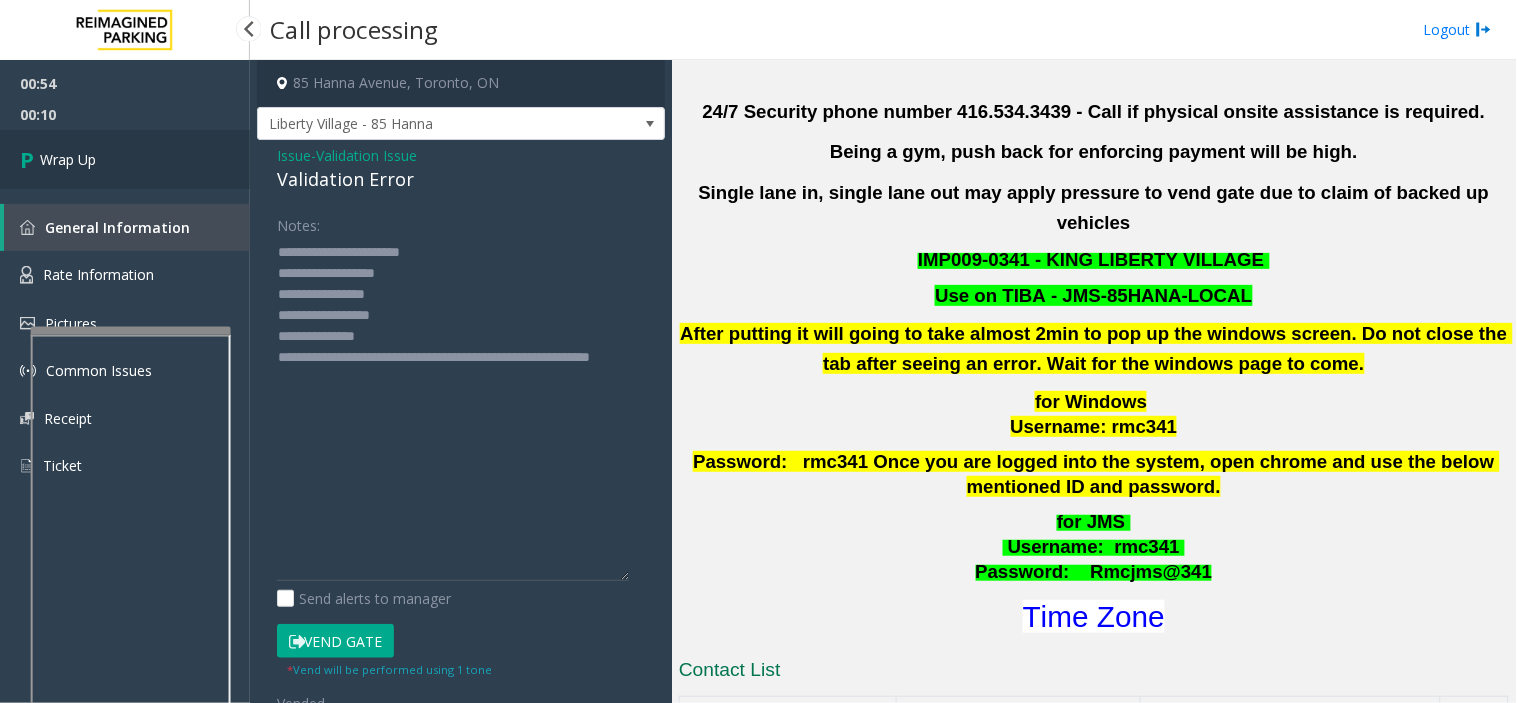 click on "Wrap Up" at bounding box center [125, 159] 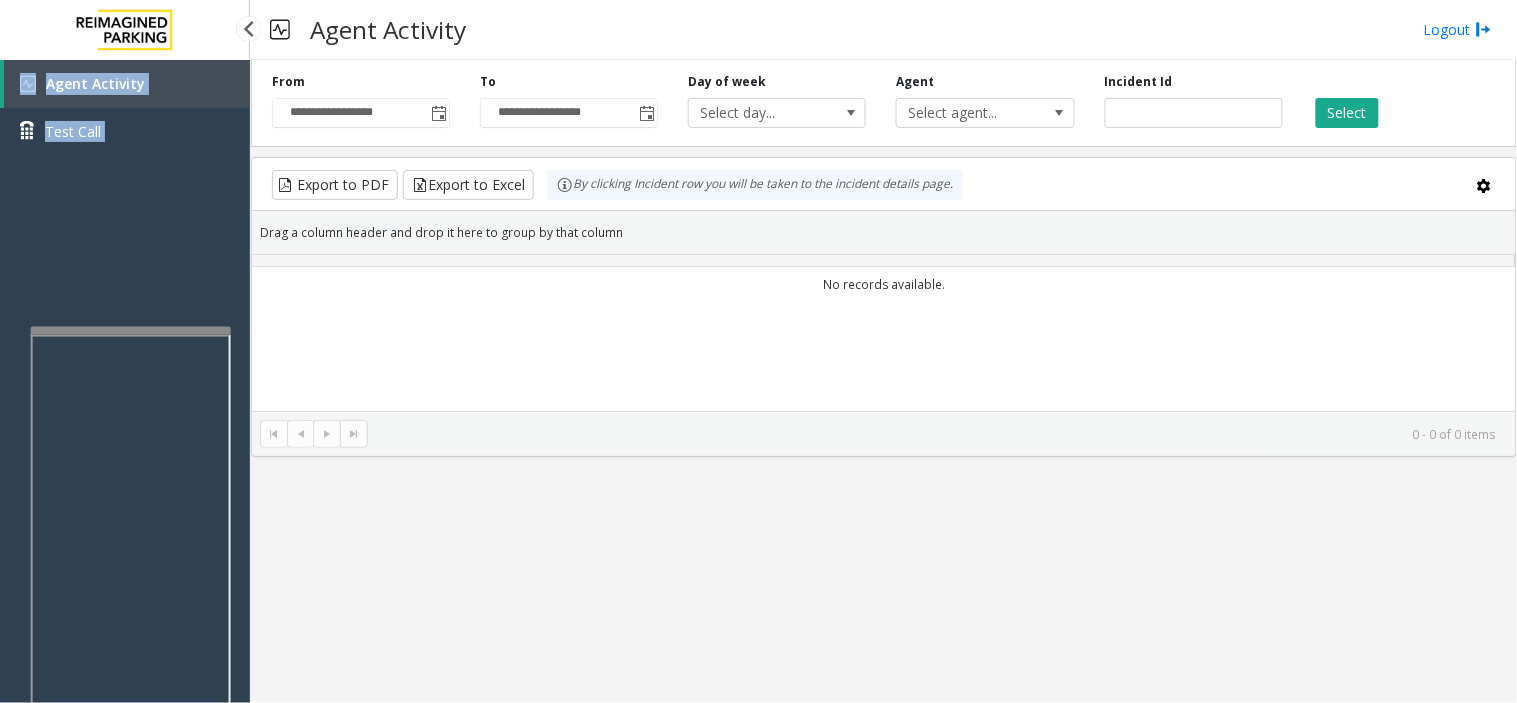 click on "Agent Activity Test Call" at bounding box center [125, 115] 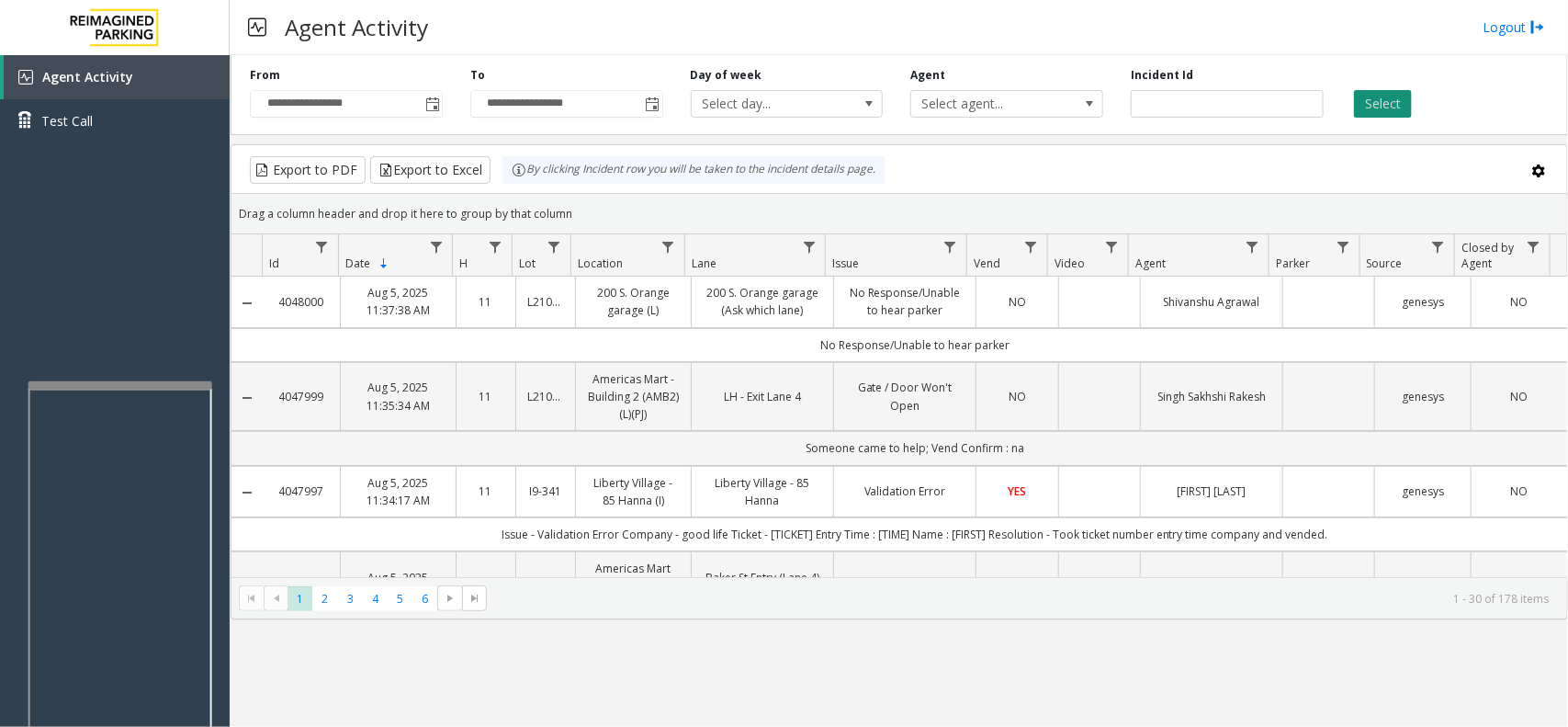 click on "Select" 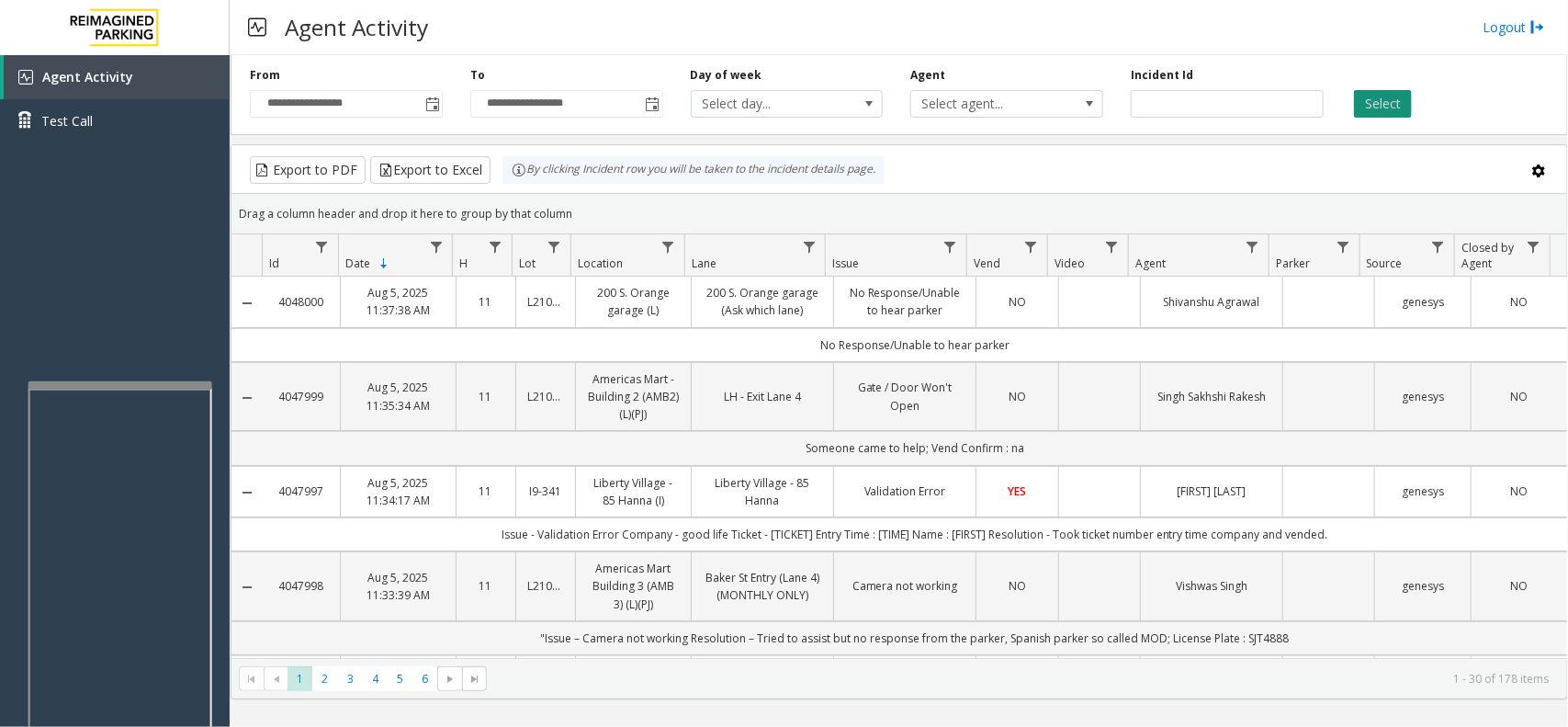 click on "Select" 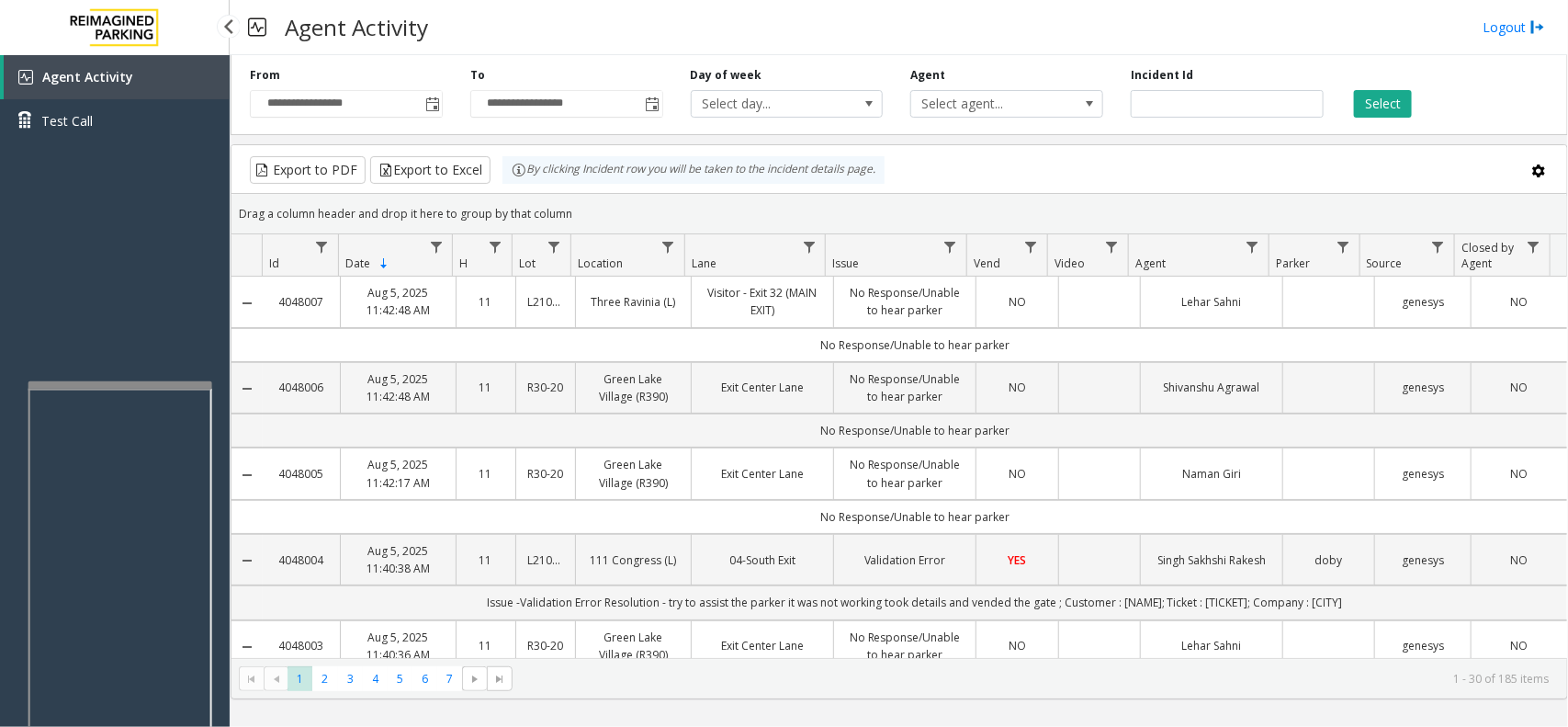 click on "Agent Activity Test Call" at bounding box center [115, 418] 